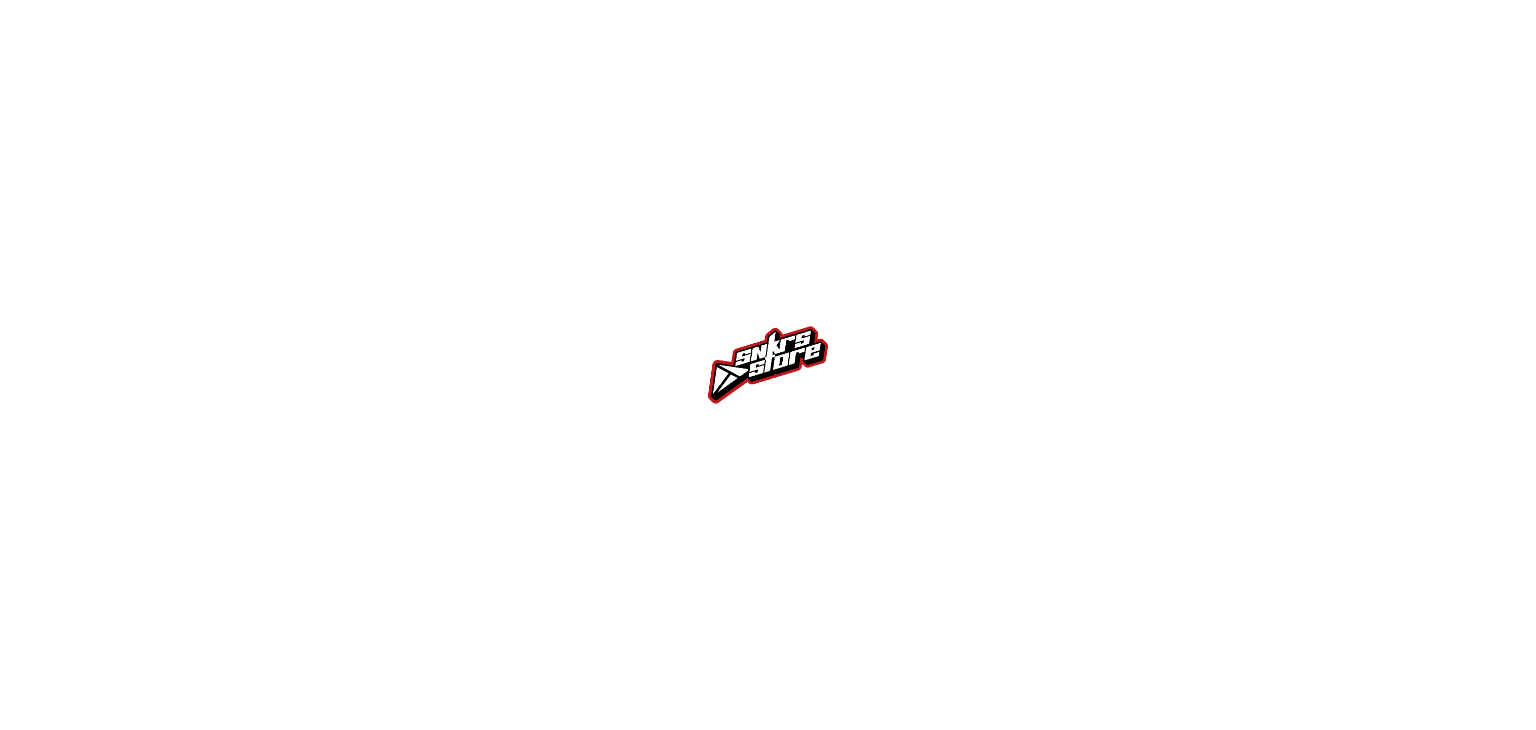 scroll, scrollTop: 0, scrollLeft: 0, axis: both 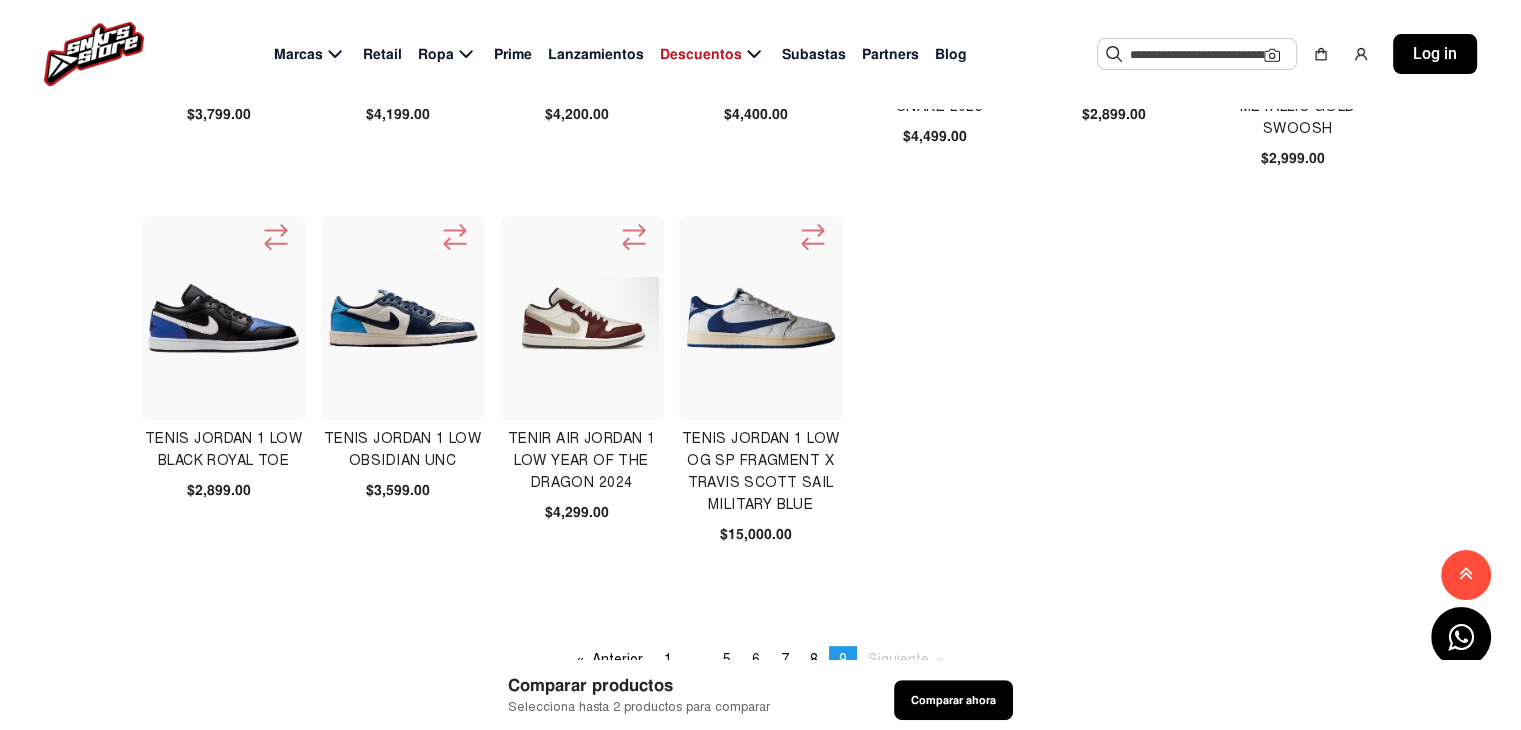 click 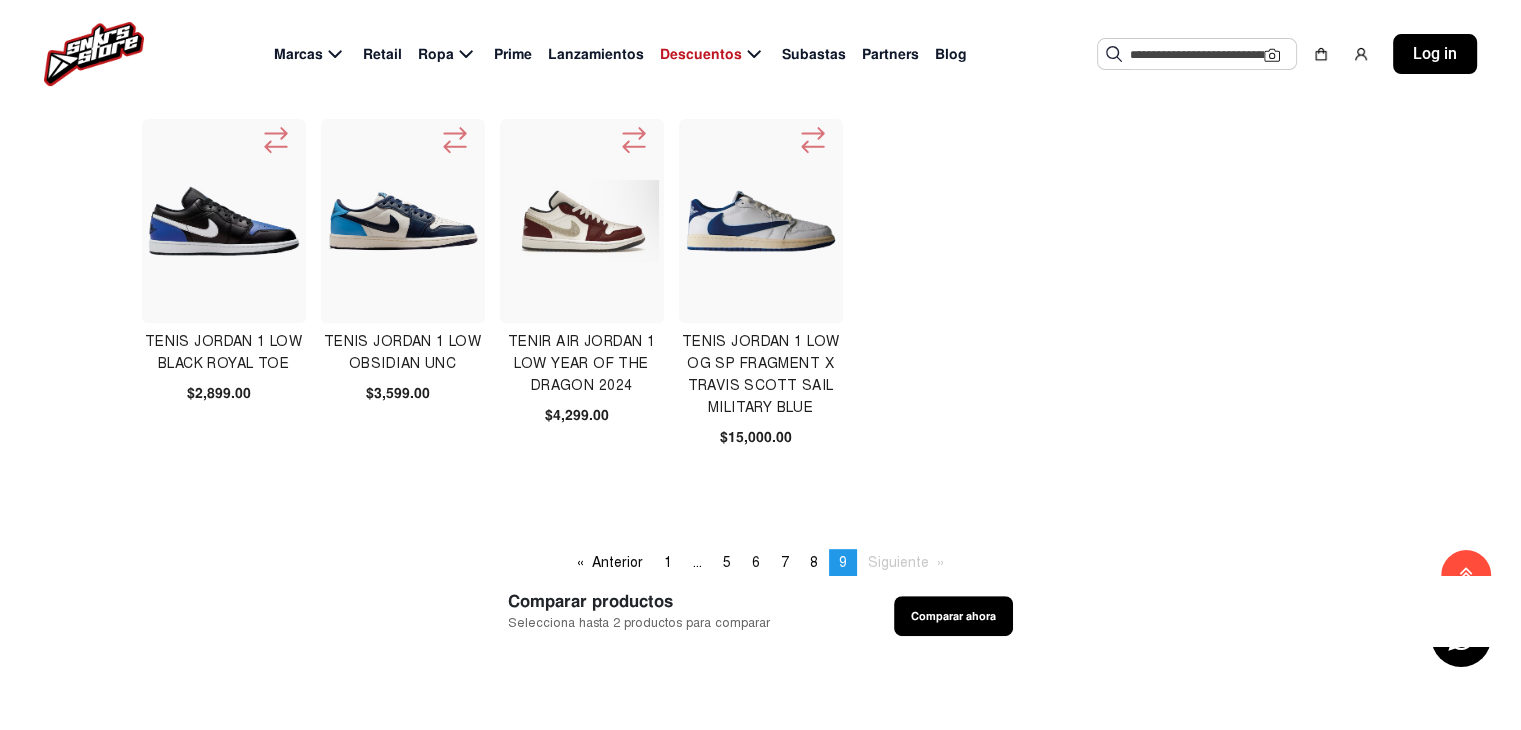scroll, scrollTop: 800, scrollLeft: 0, axis: vertical 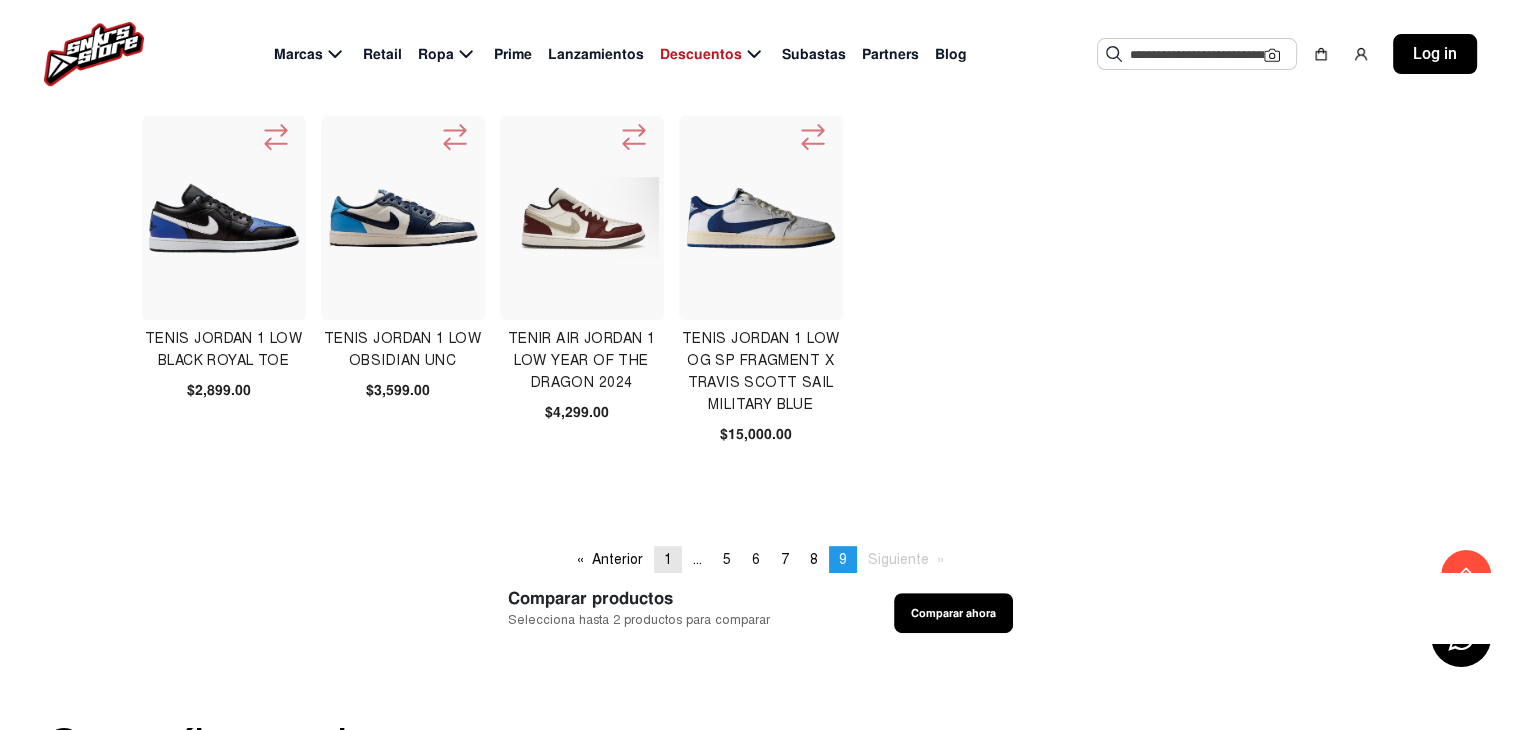 click on "1" 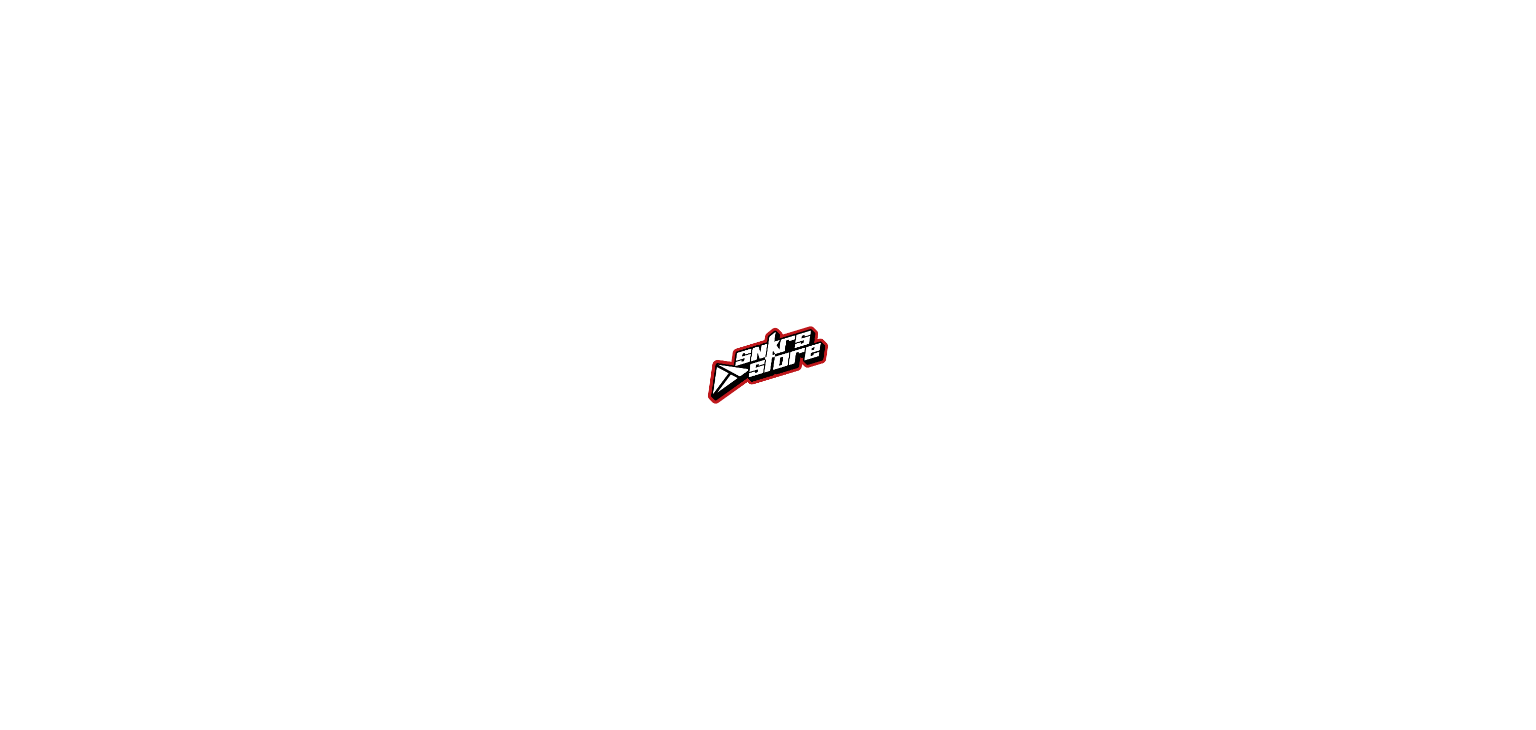 scroll, scrollTop: 0, scrollLeft: 0, axis: both 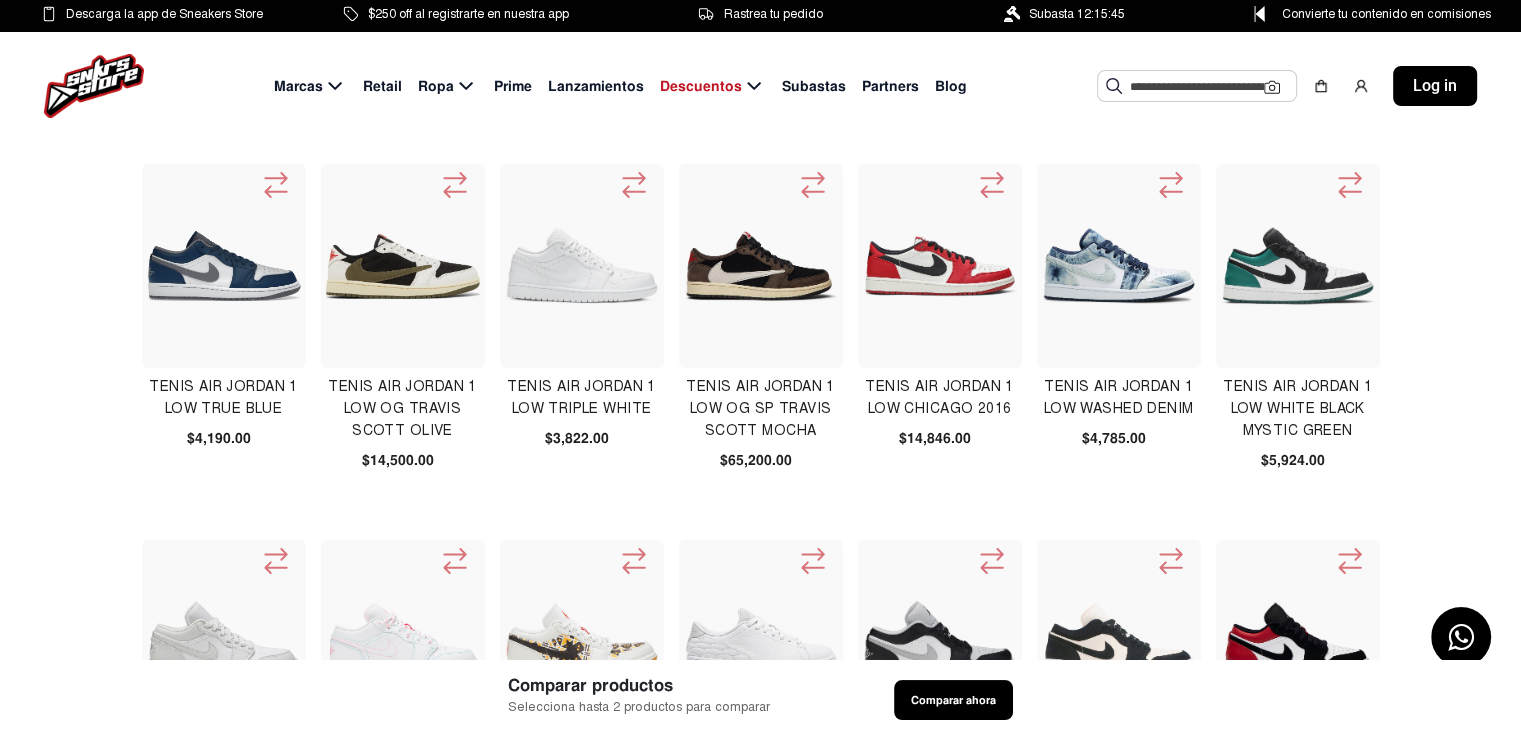 click 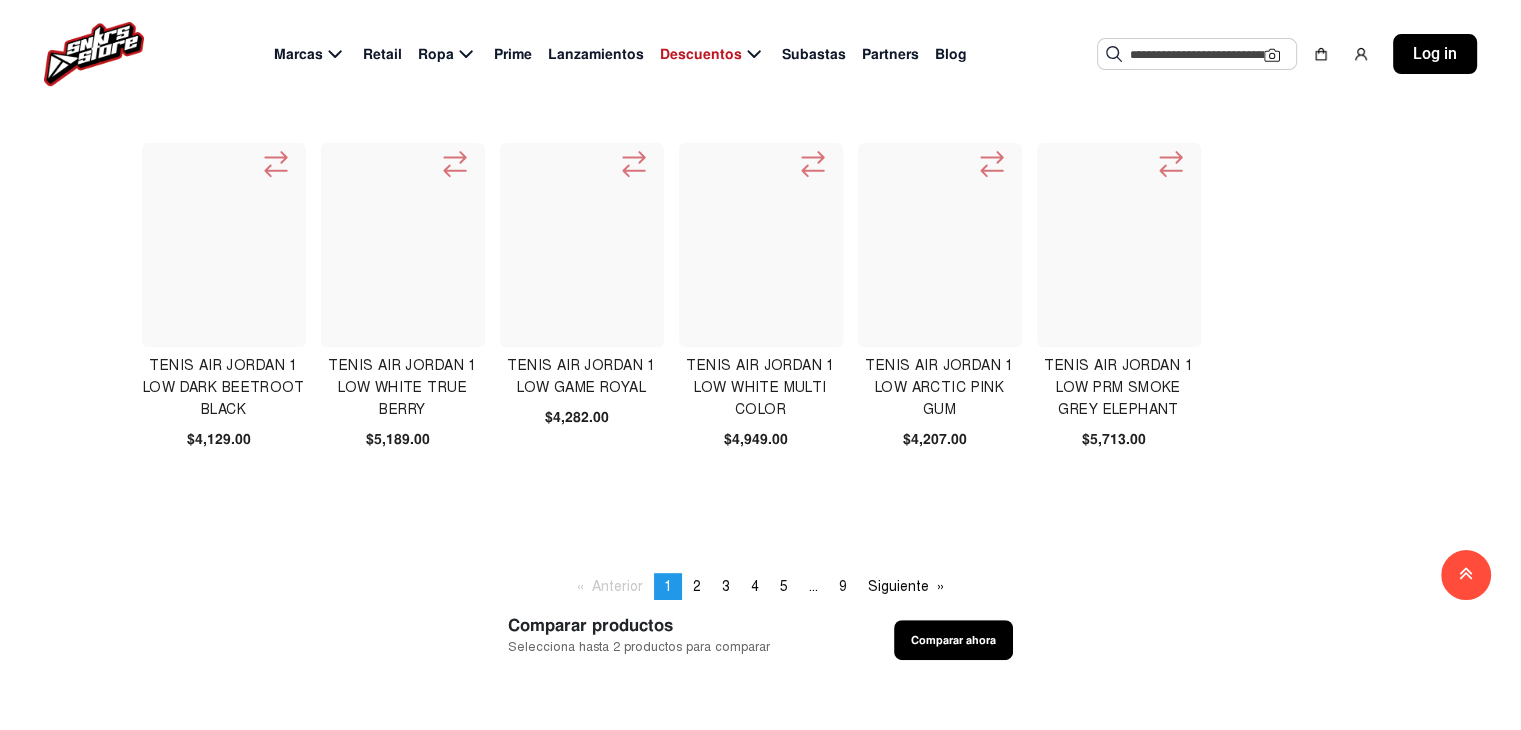 scroll, scrollTop: 900, scrollLeft: 0, axis: vertical 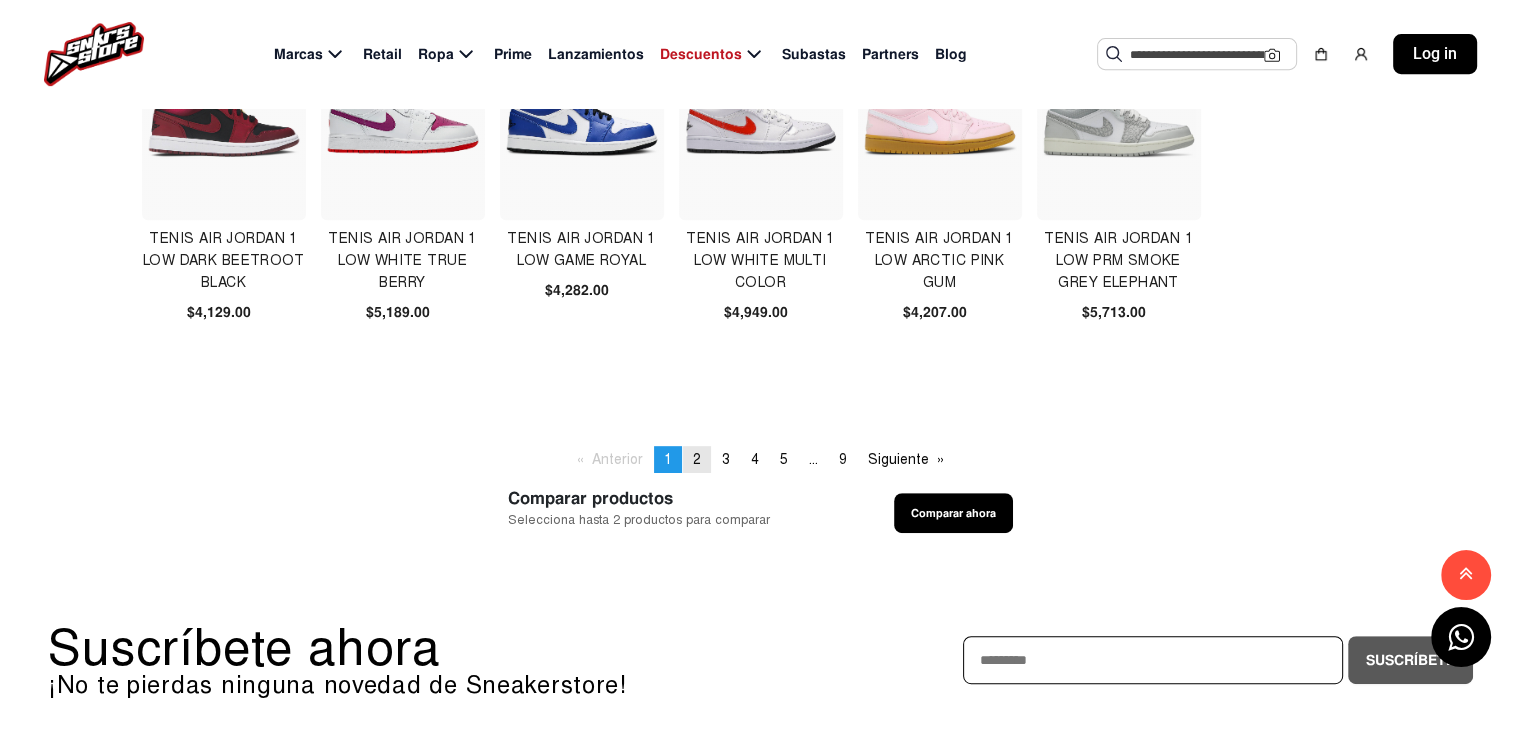 click on "2" 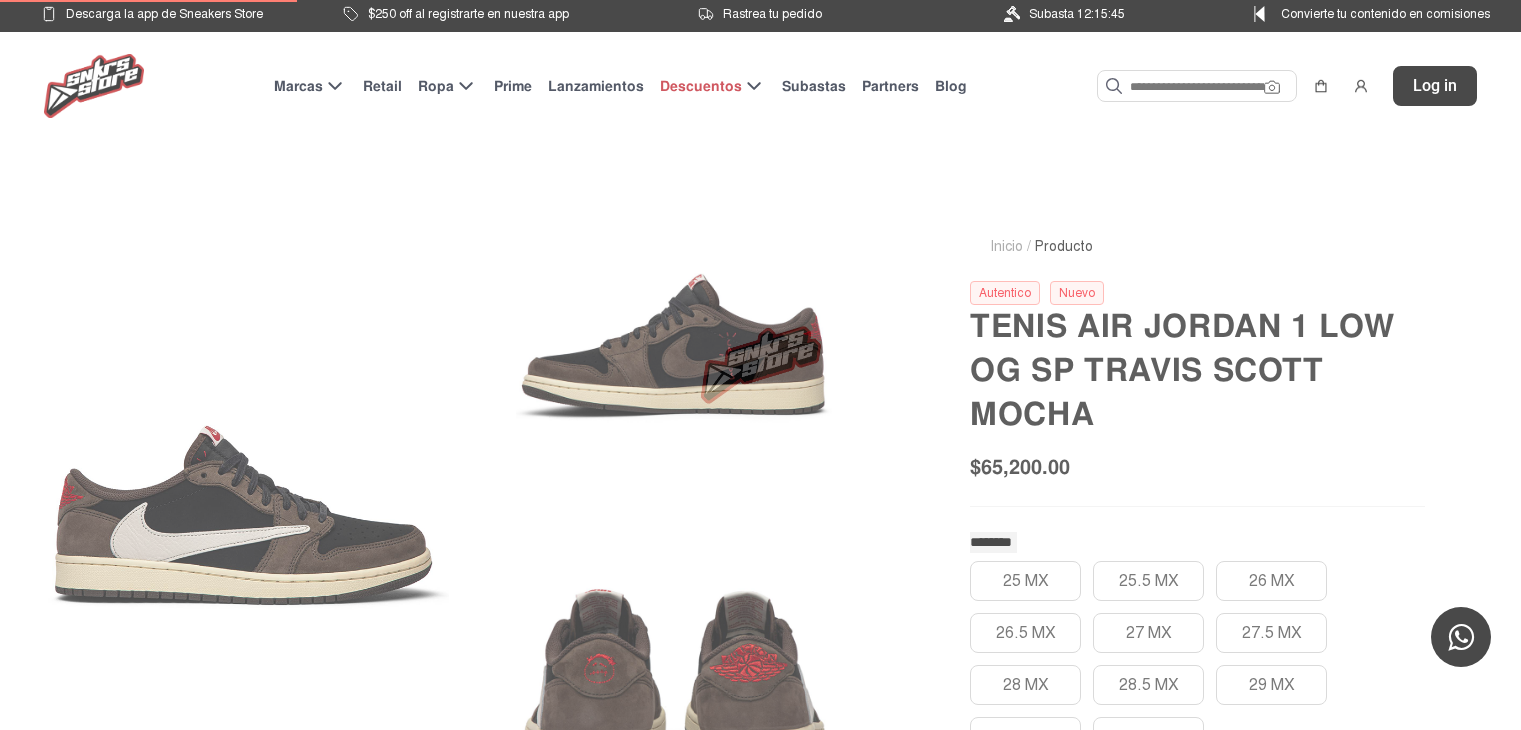 scroll, scrollTop: 0, scrollLeft: 0, axis: both 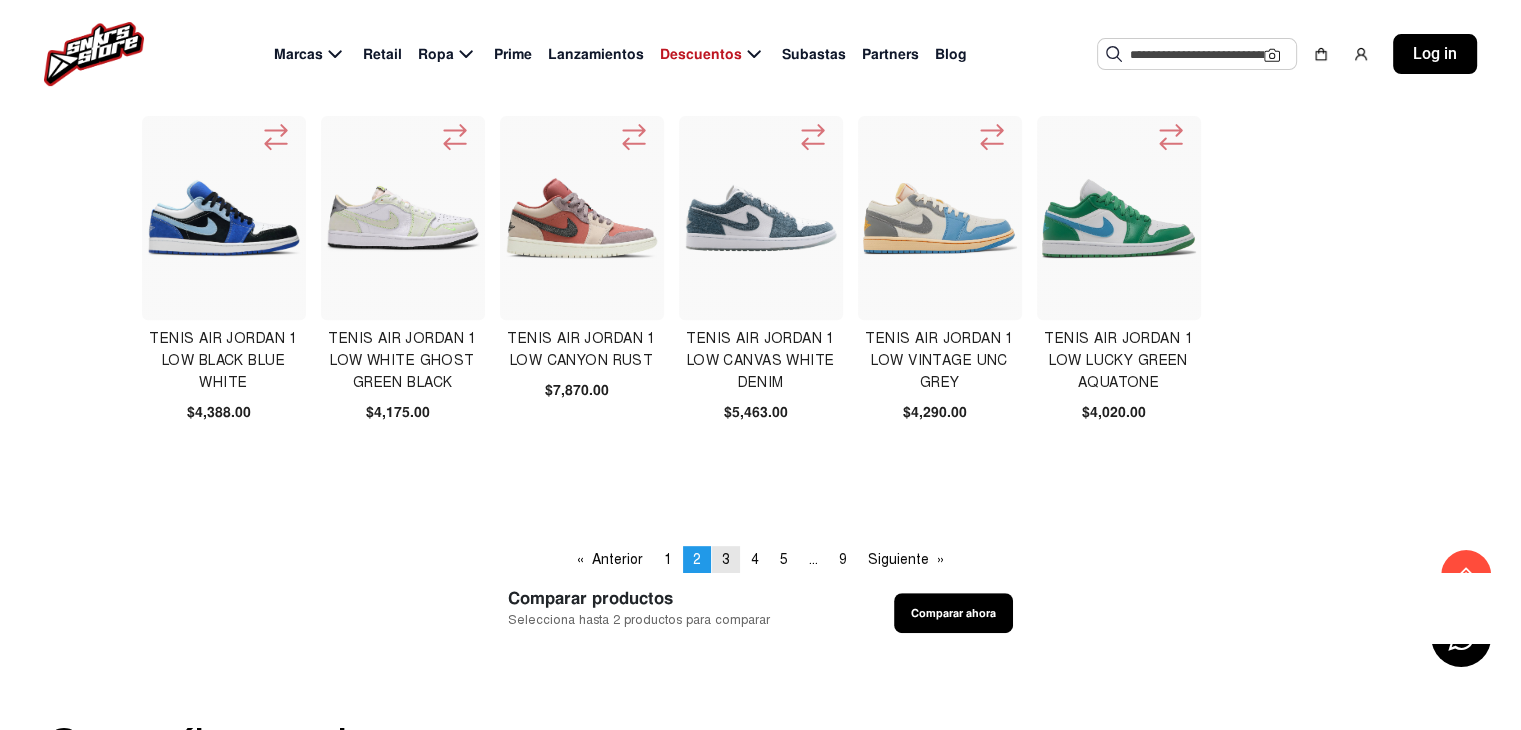 click on "3" 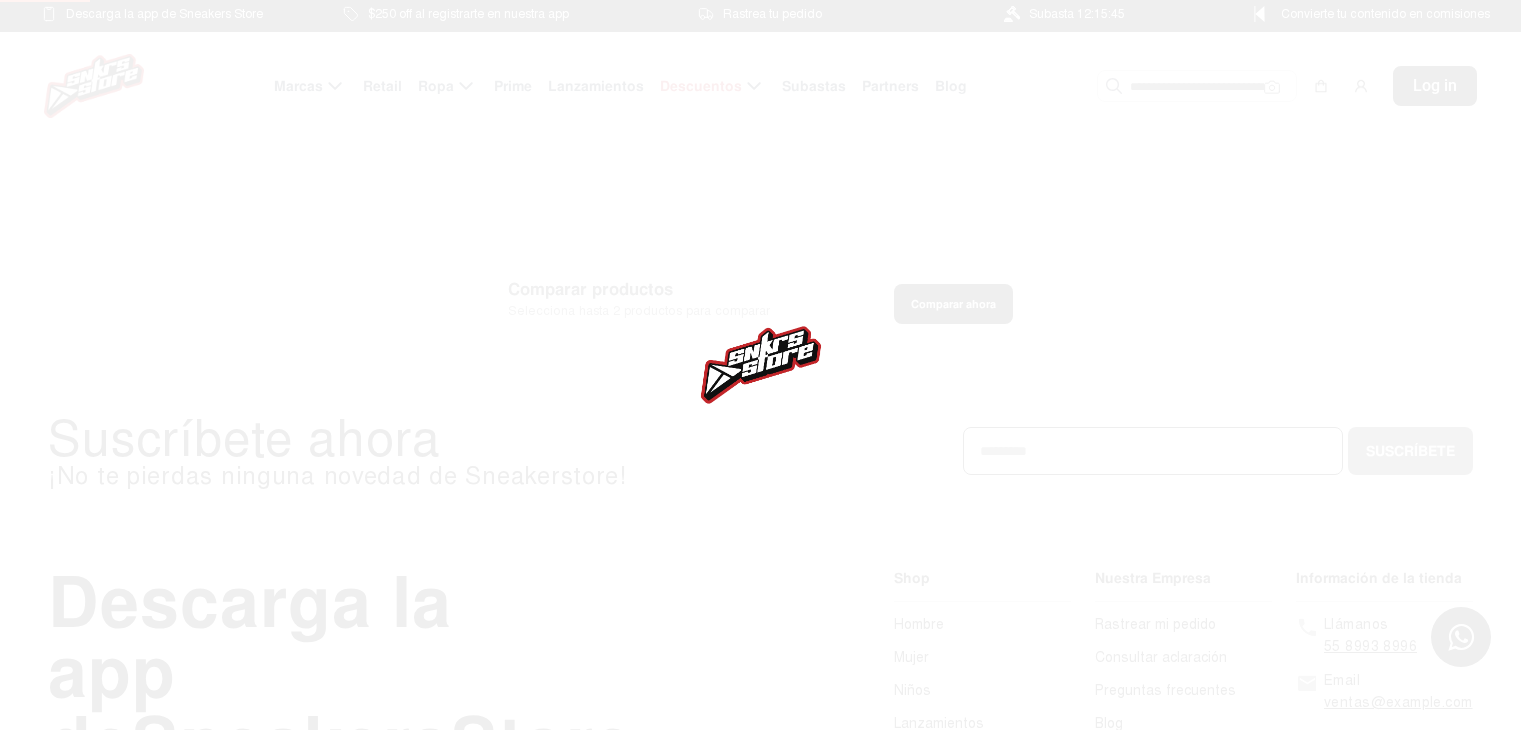 scroll, scrollTop: 0, scrollLeft: 0, axis: both 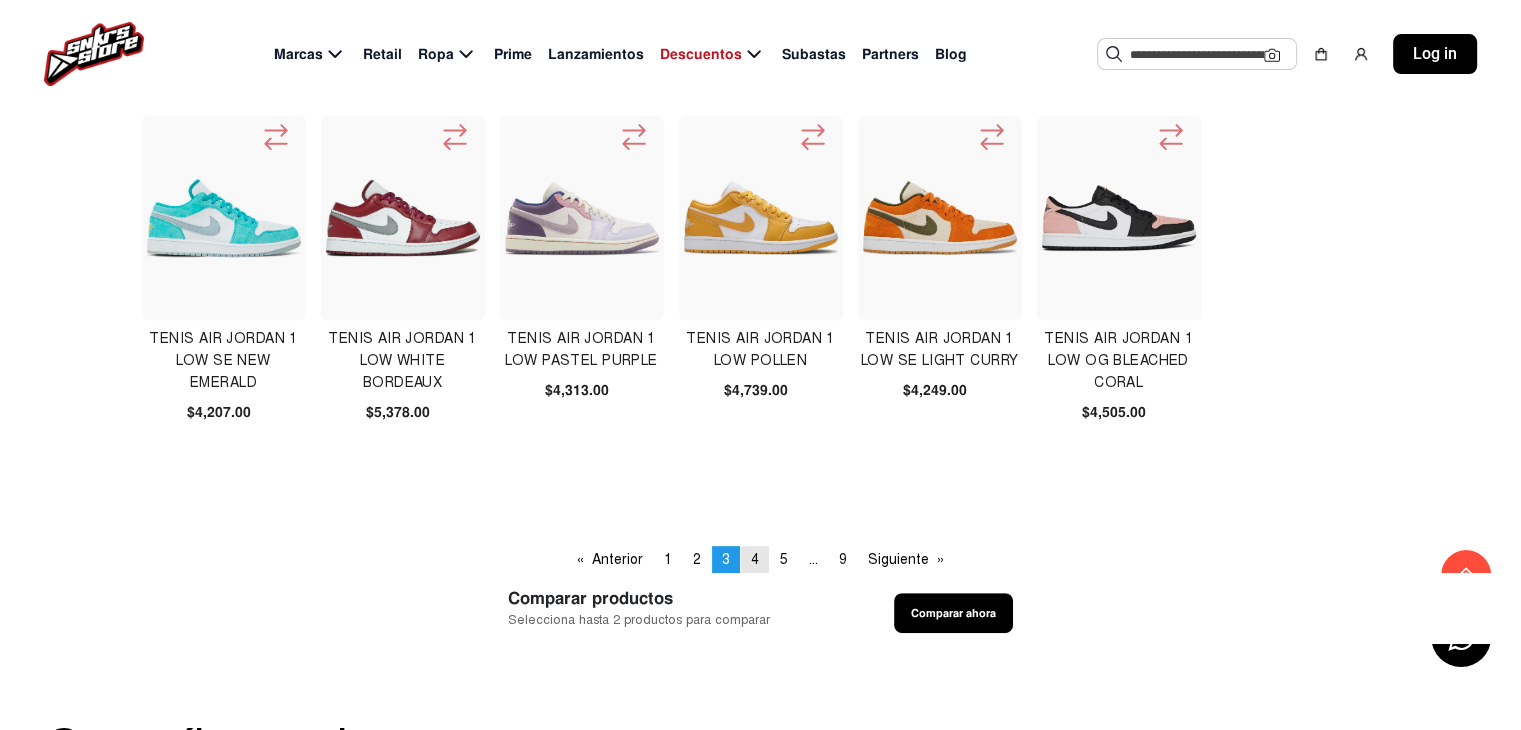 click on "page  4" 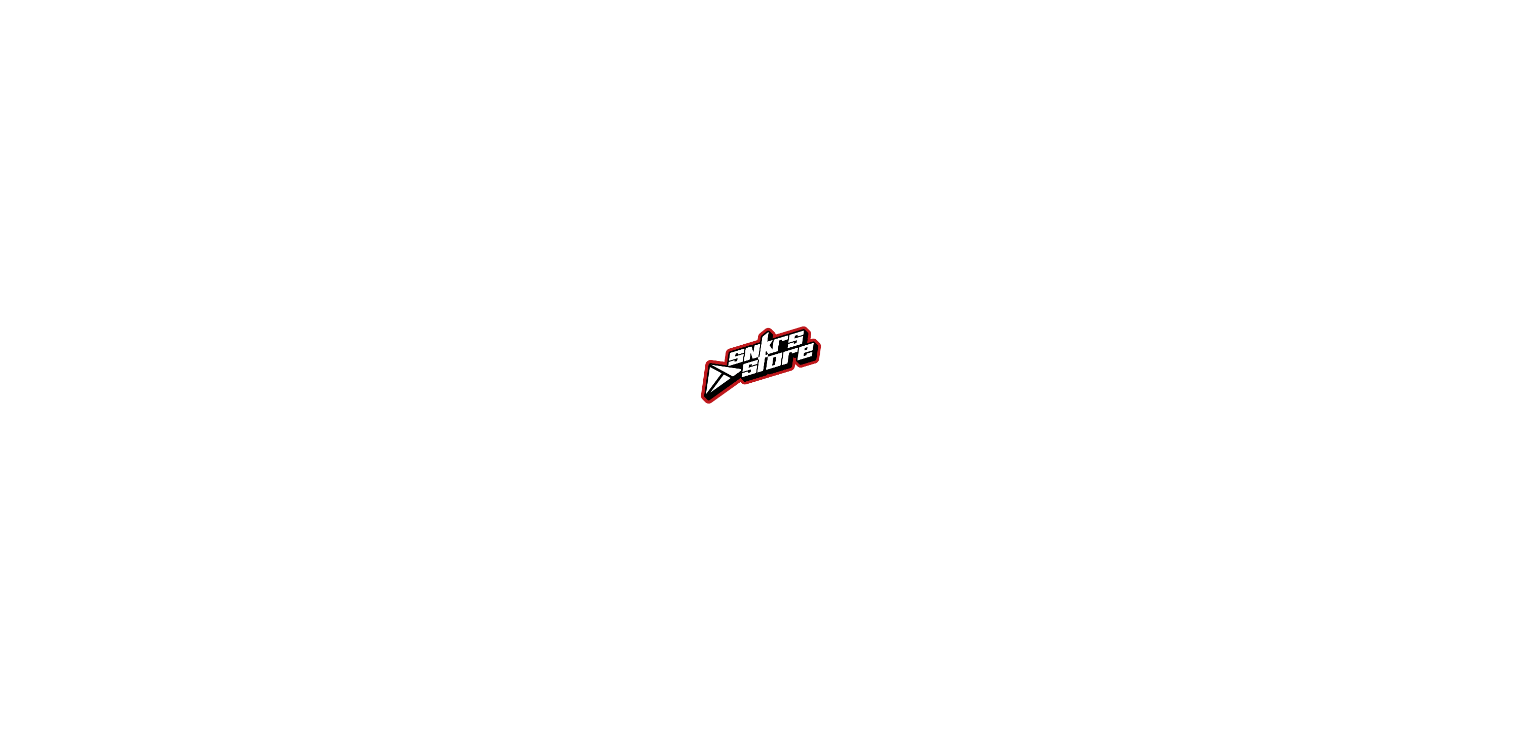 scroll, scrollTop: 0, scrollLeft: 0, axis: both 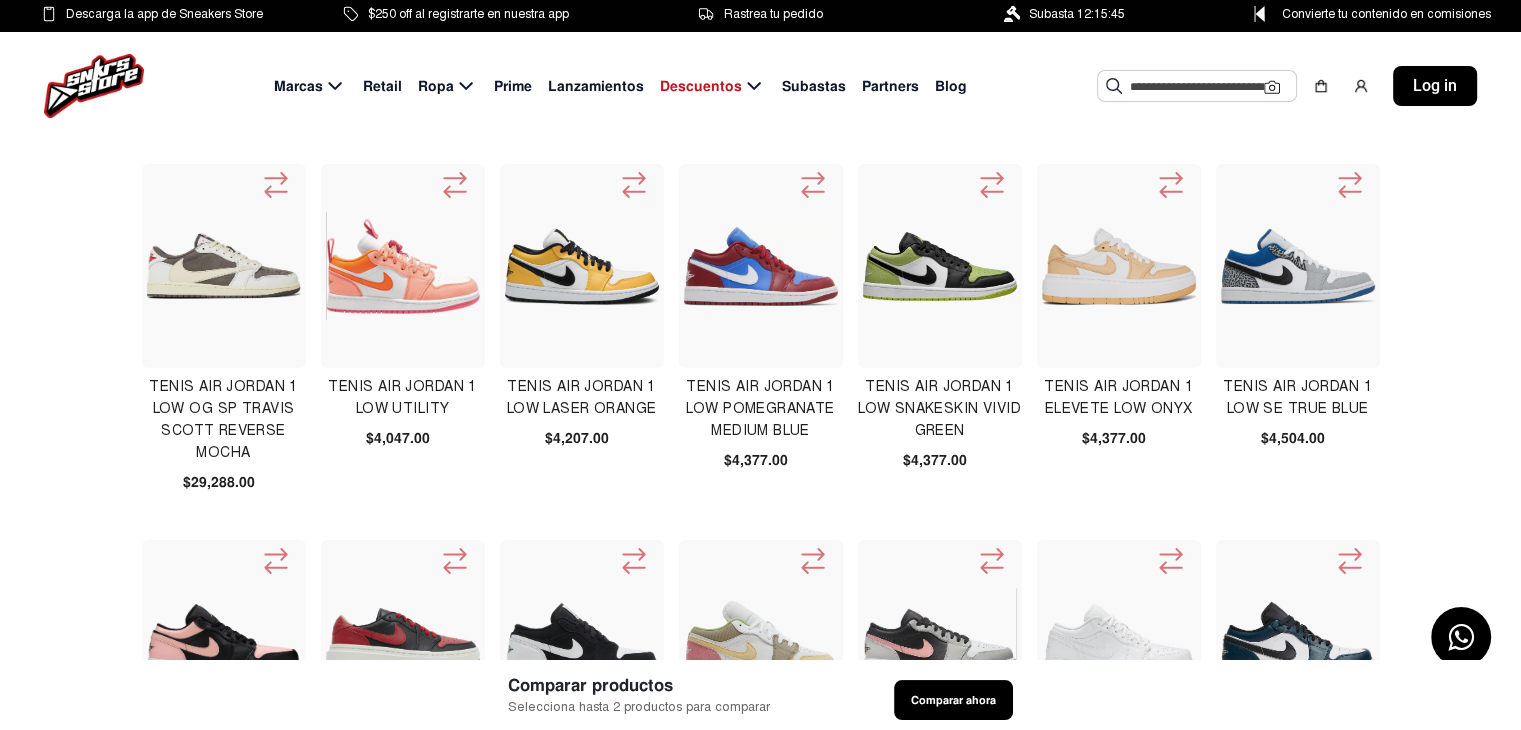 click 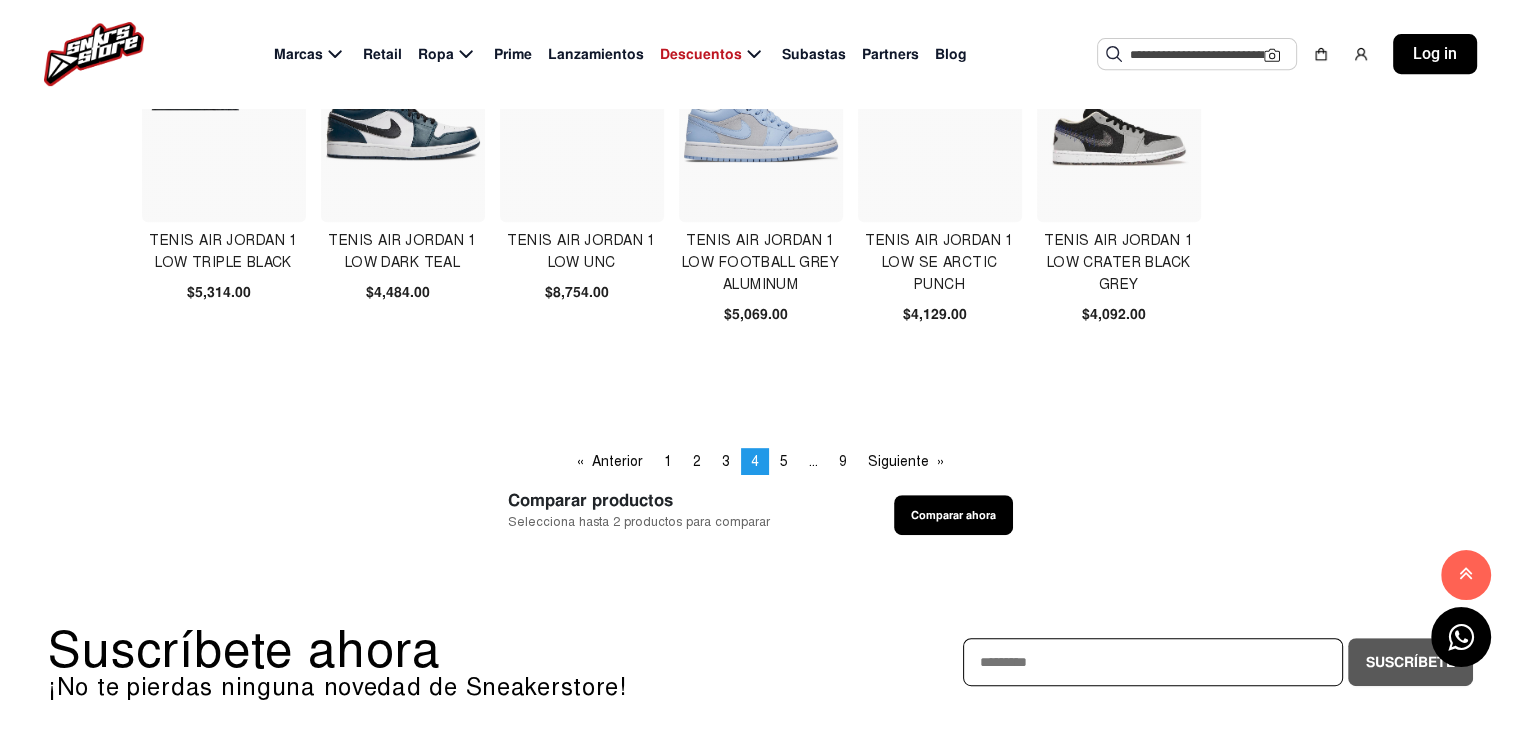 scroll, scrollTop: 900, scrollLeft: 0, axis: vertical 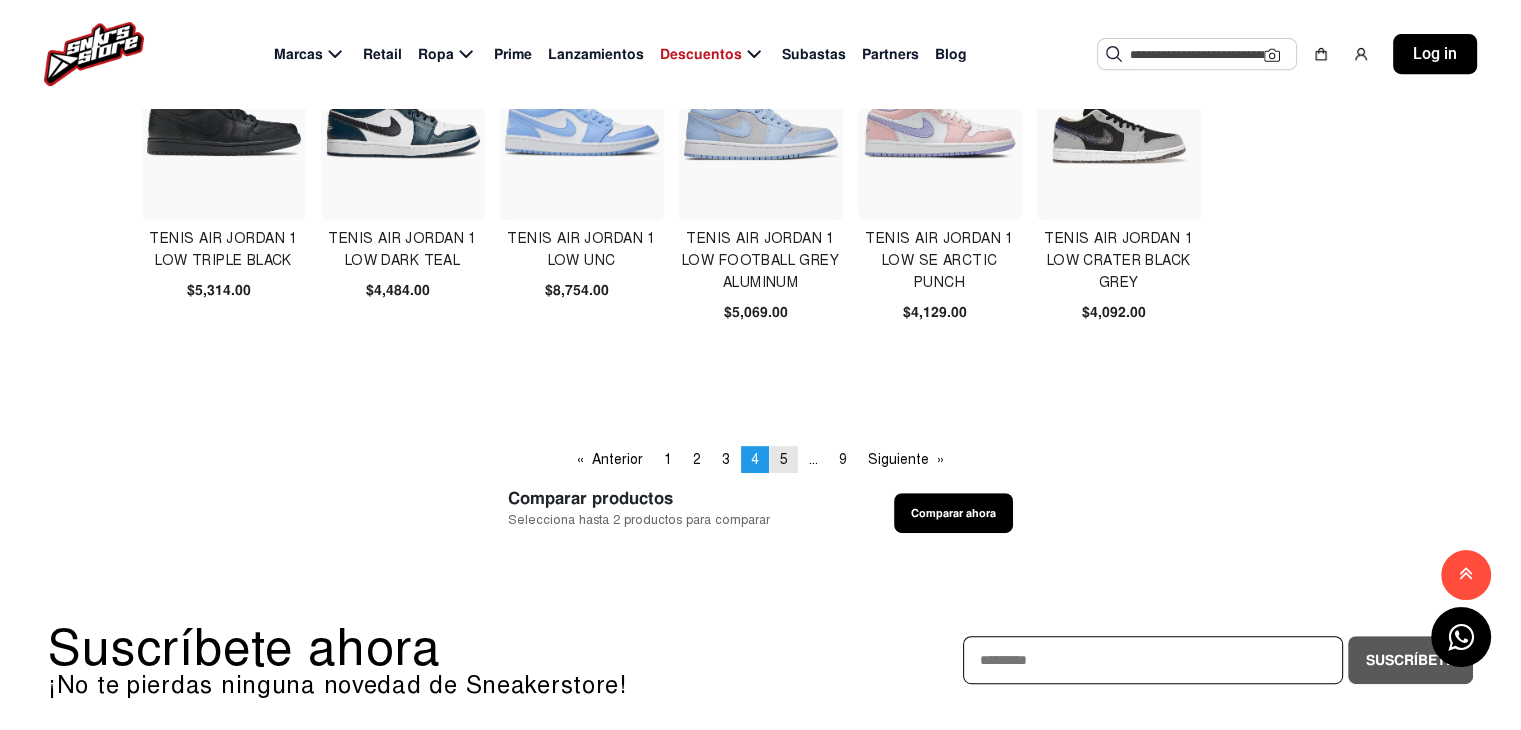click on "page  5" 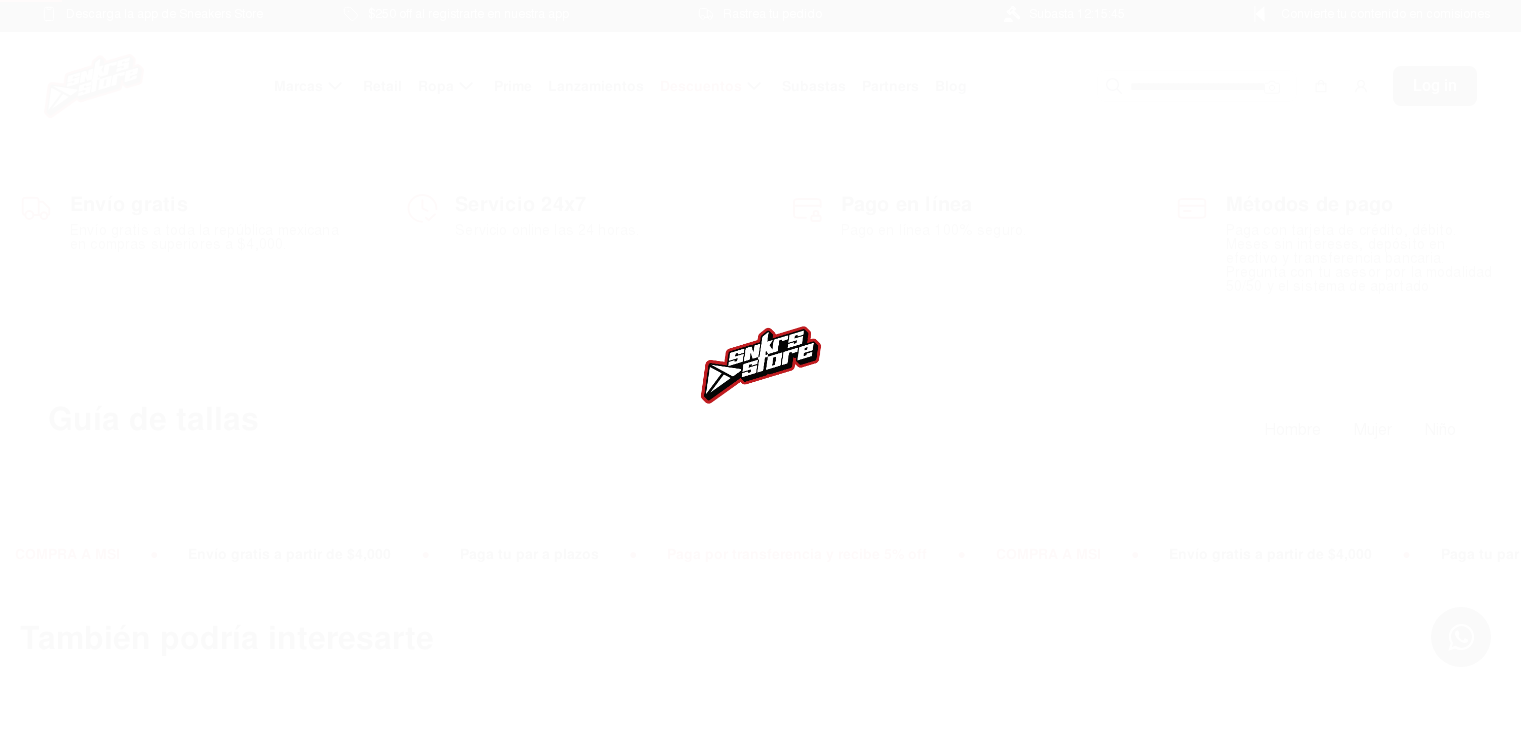 scroll, scrollTop: 0, scrollLeft: 0, axis: both 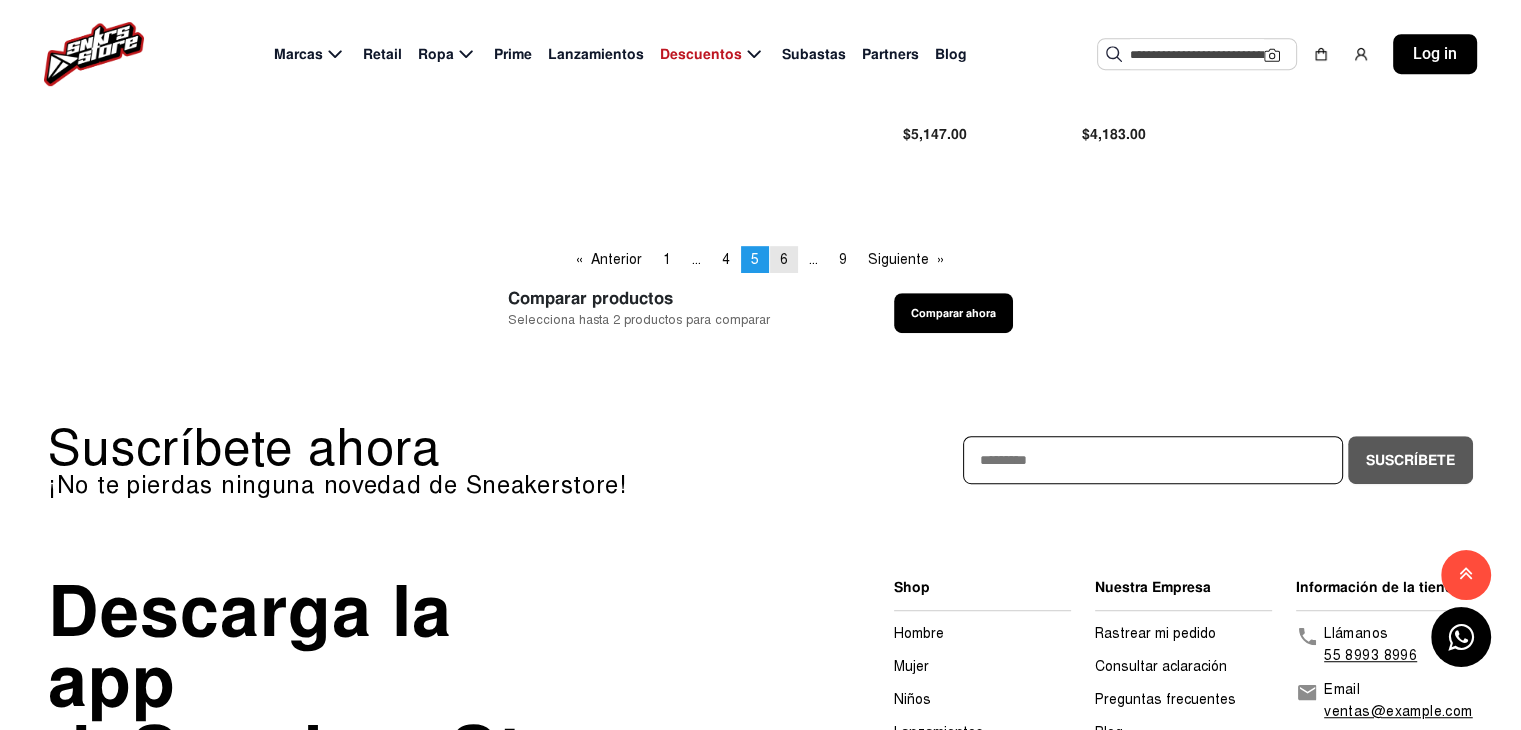 click on "page  6" 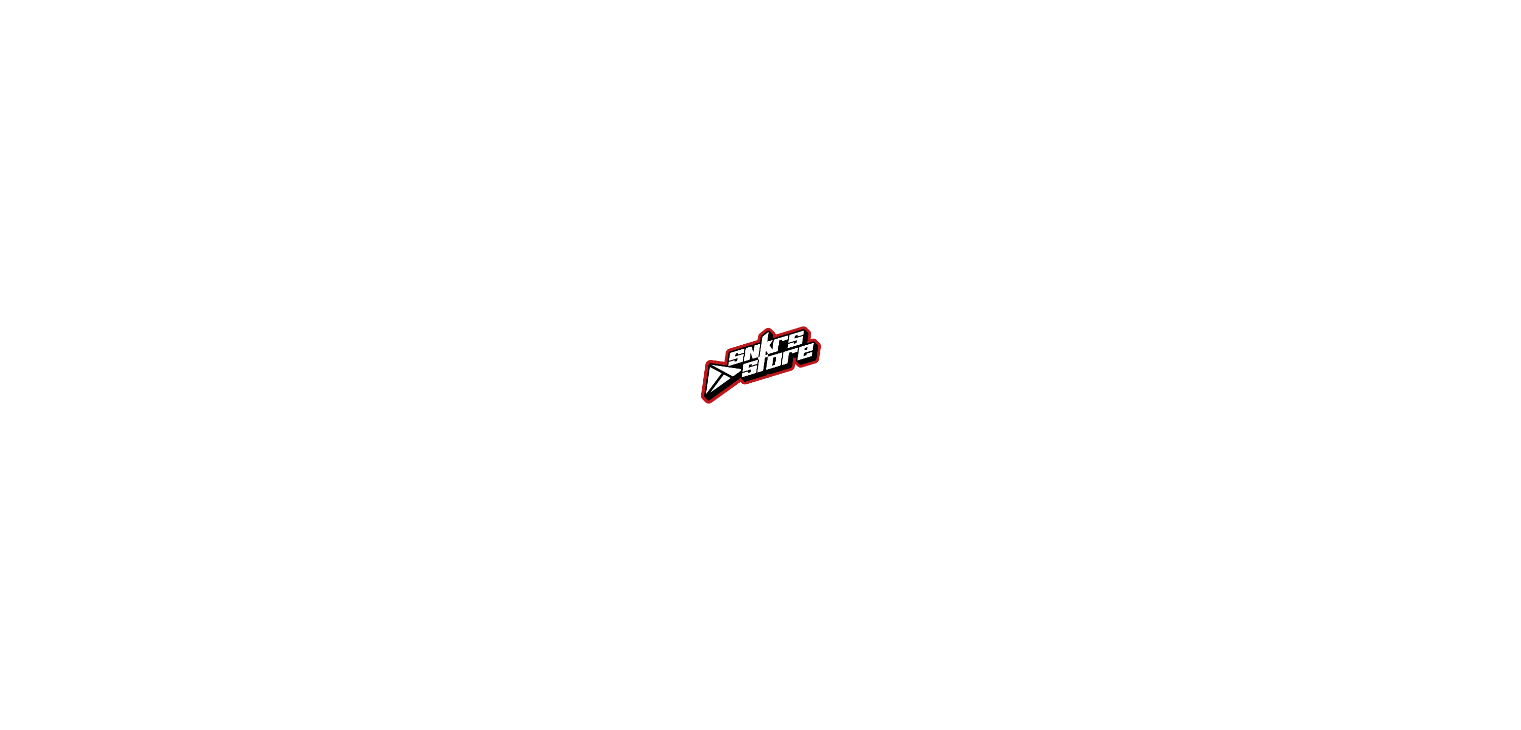 scroll, scrollTop: 0, scrollLeft: 0, axis: both 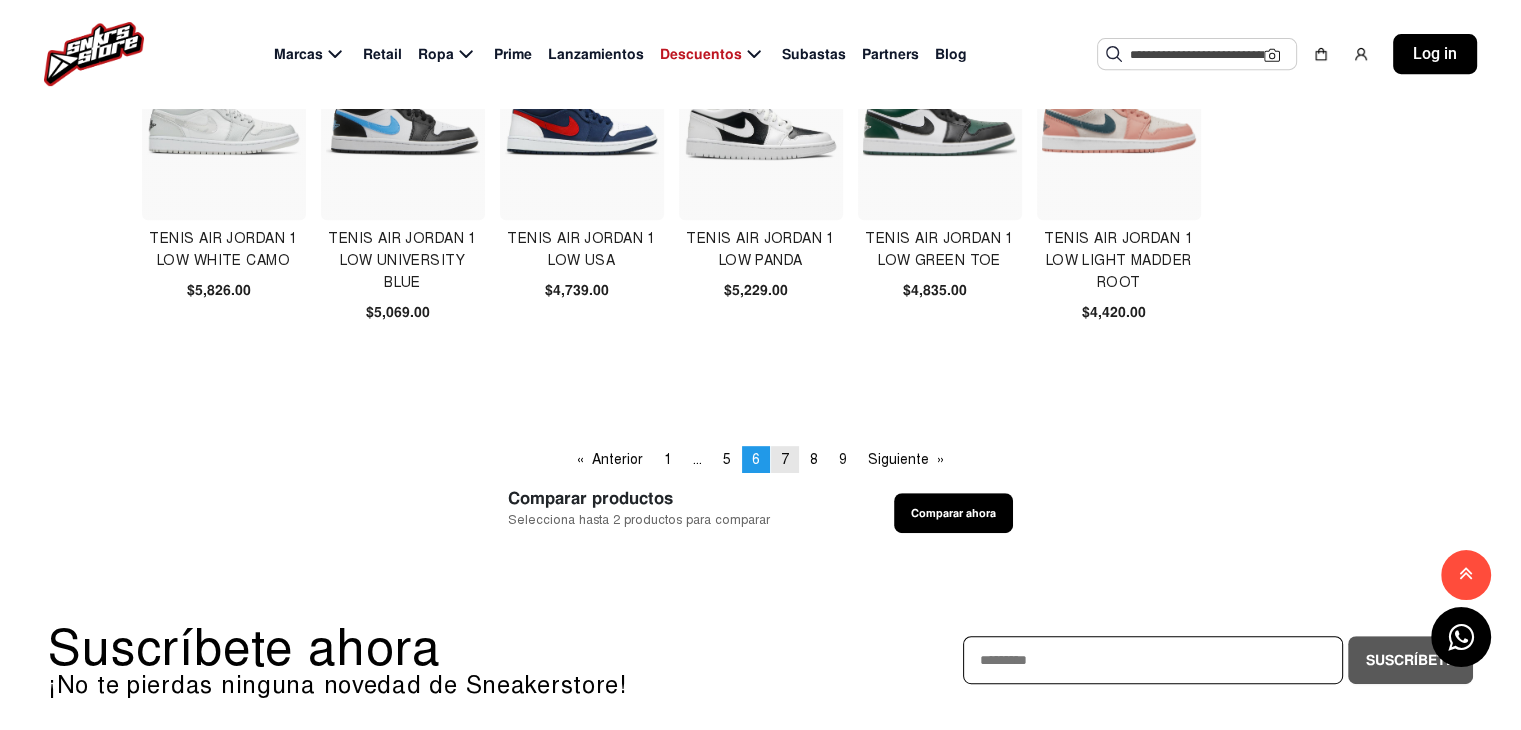 click on "7" 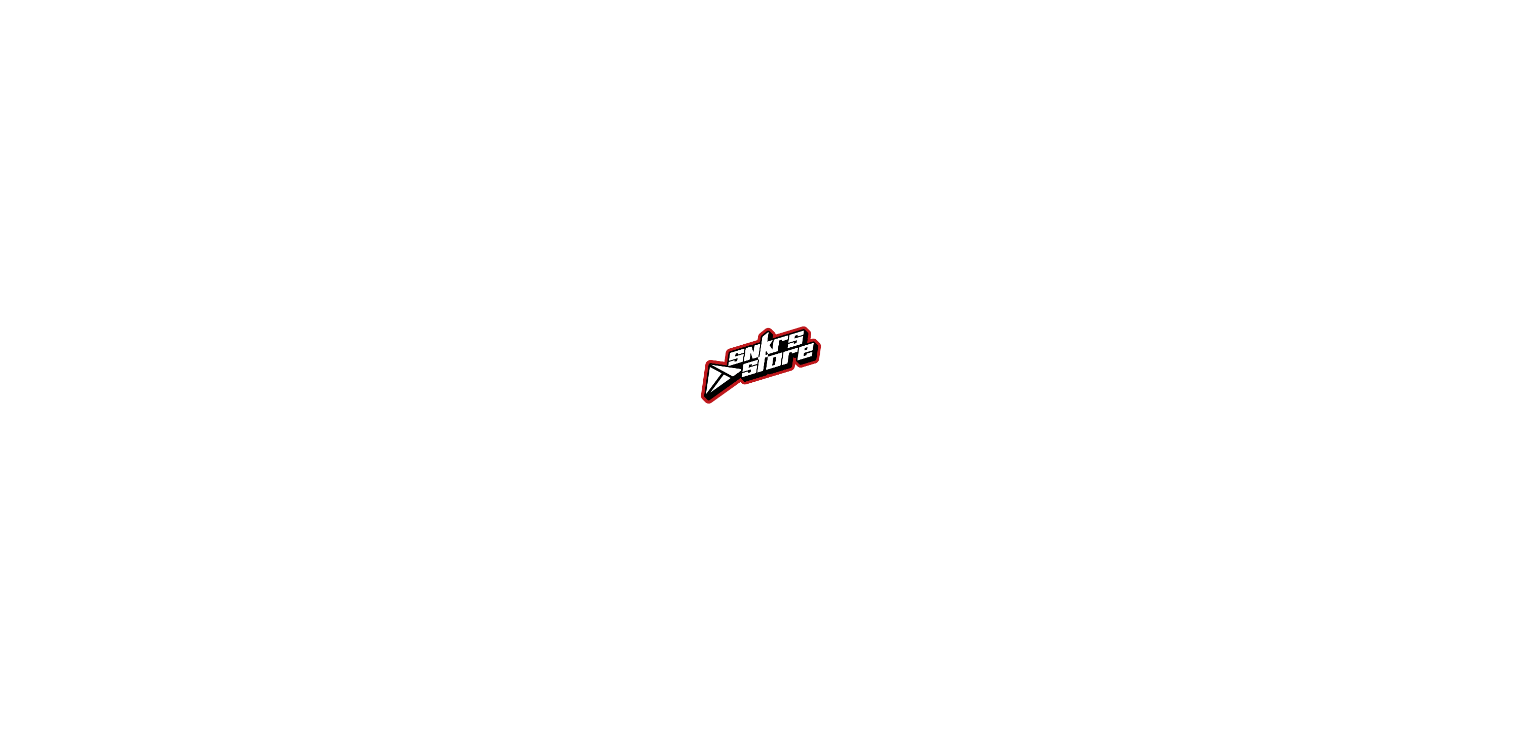 scroll, scrollTop: 0, scrollLeft: 0, axis: both 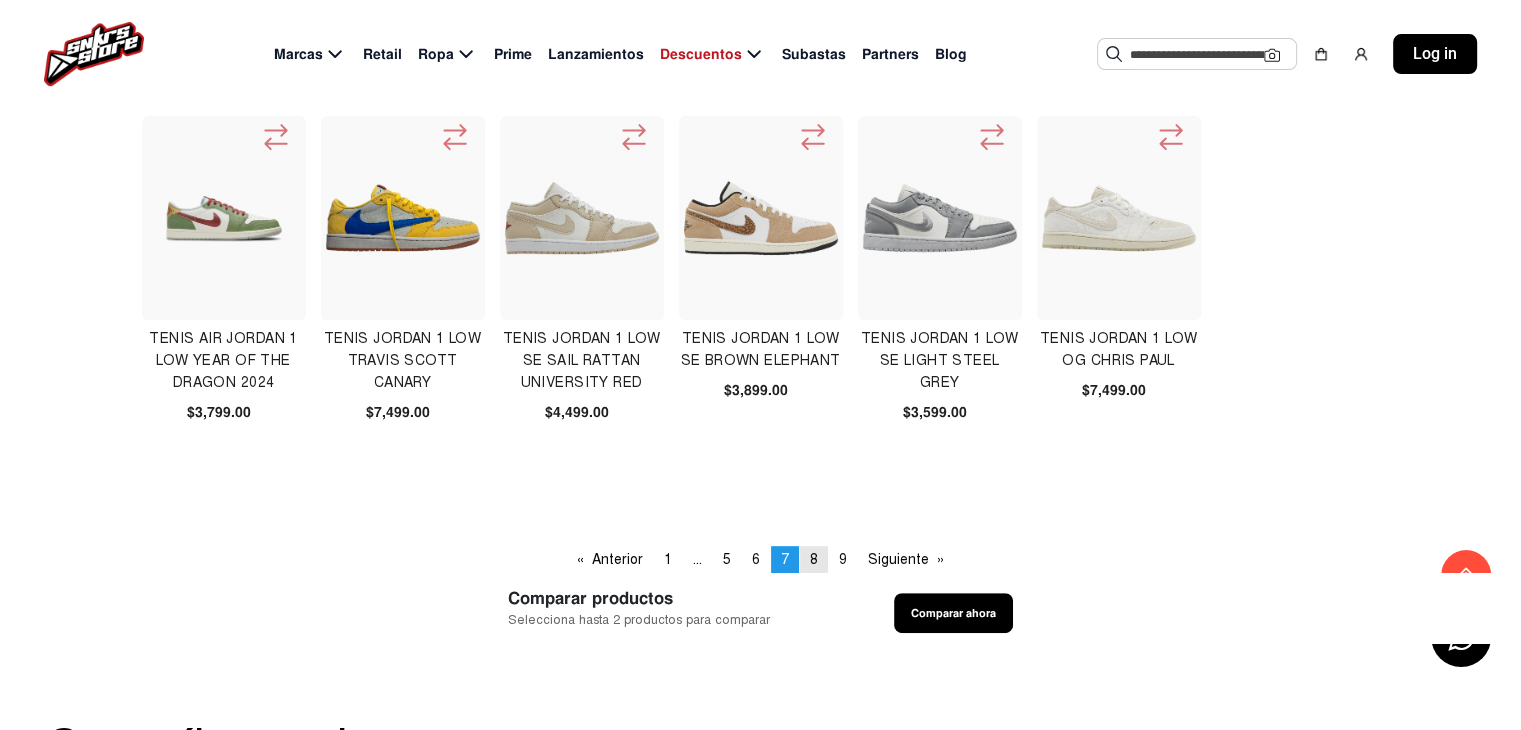 click on "page  8" 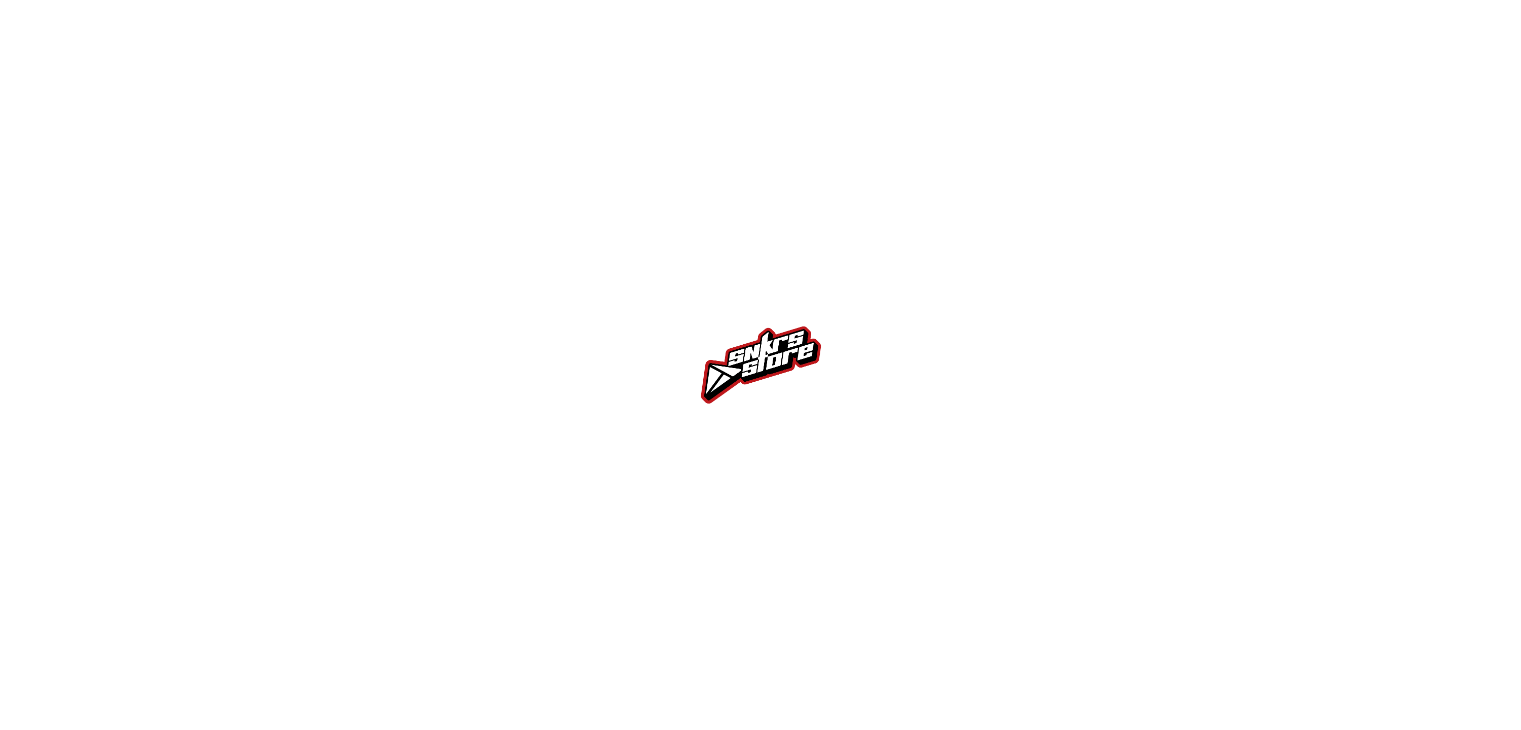 scroll, scrollTop: 0, scrollLeft: 0, axis: both 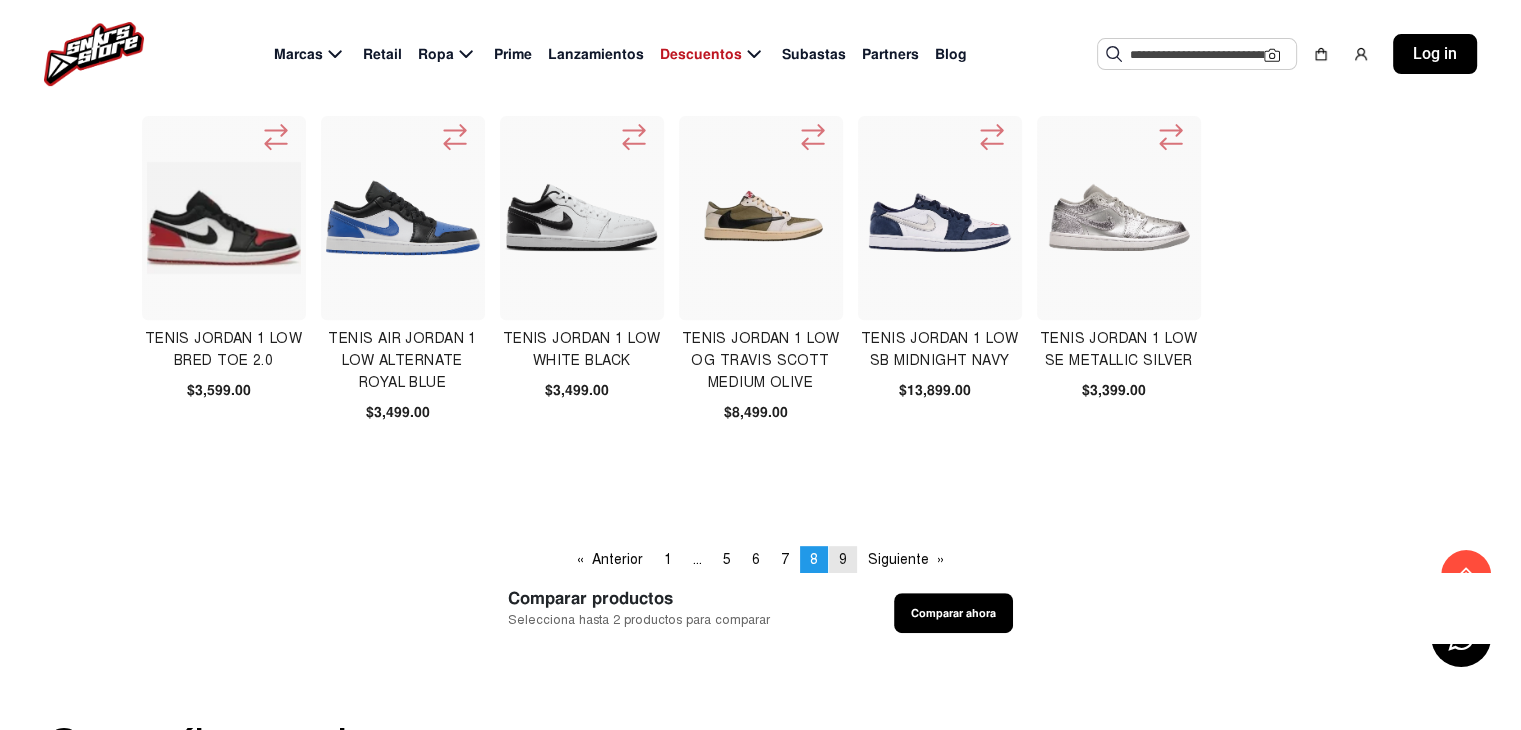 click on "9" 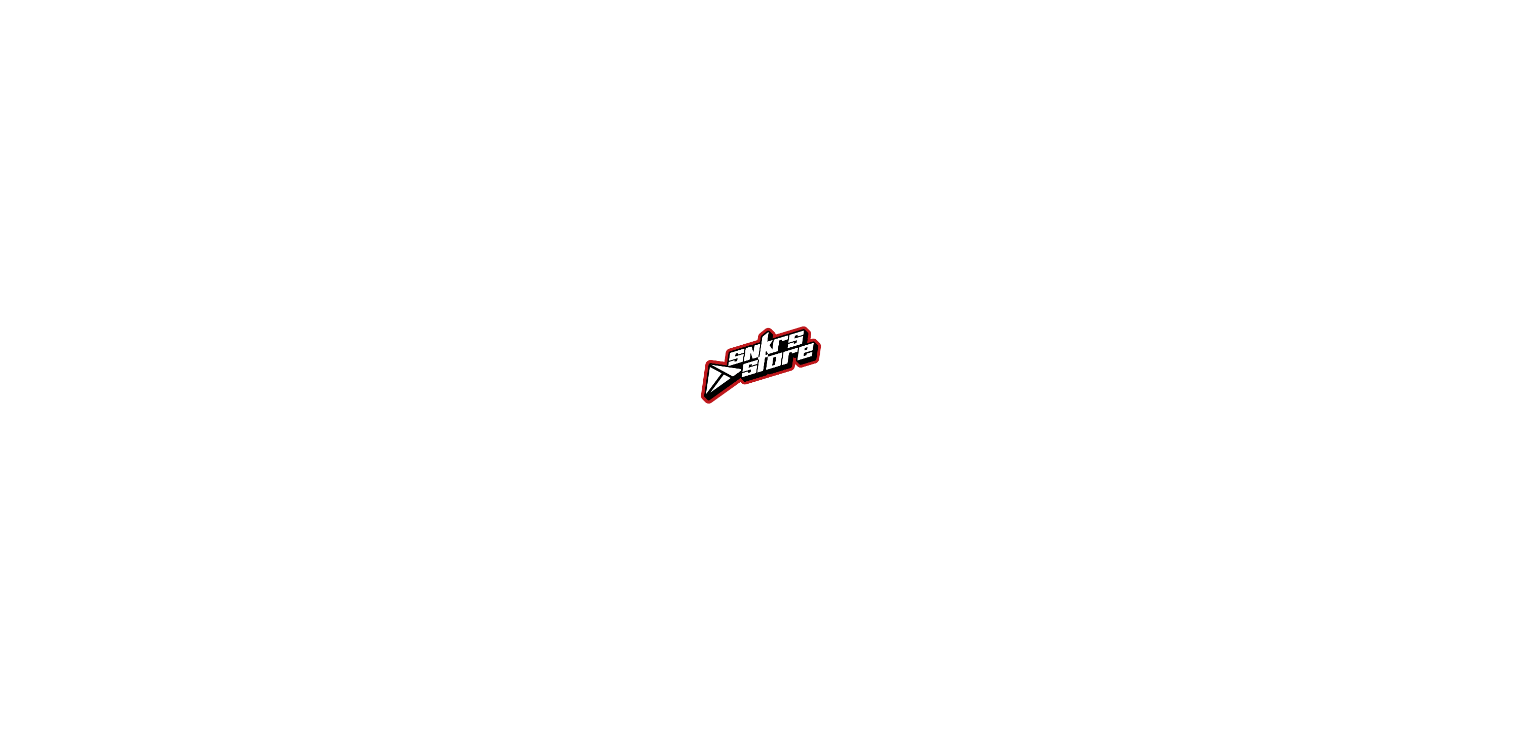 scroll, scrollTop: 0, scrollLeft: 0, axis: both 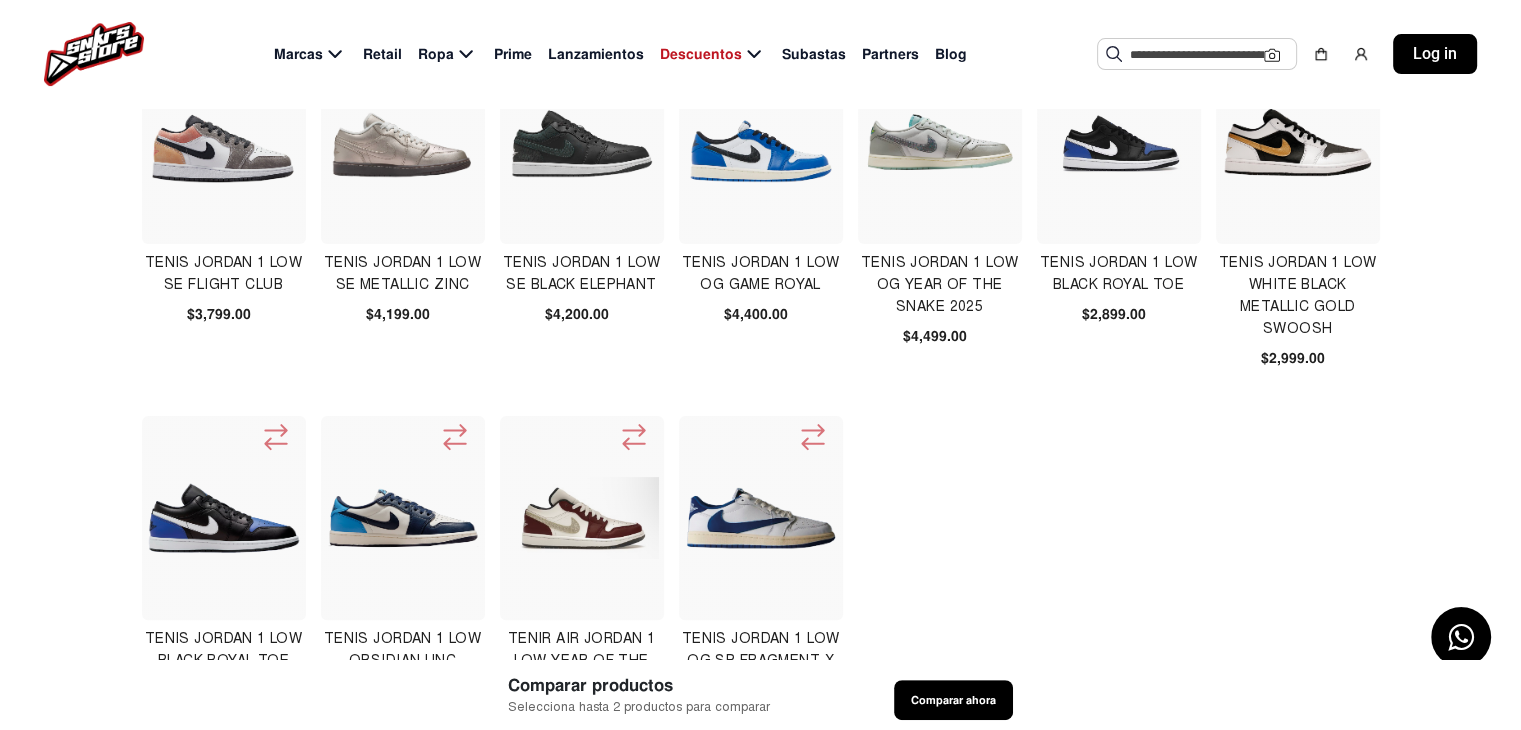 click 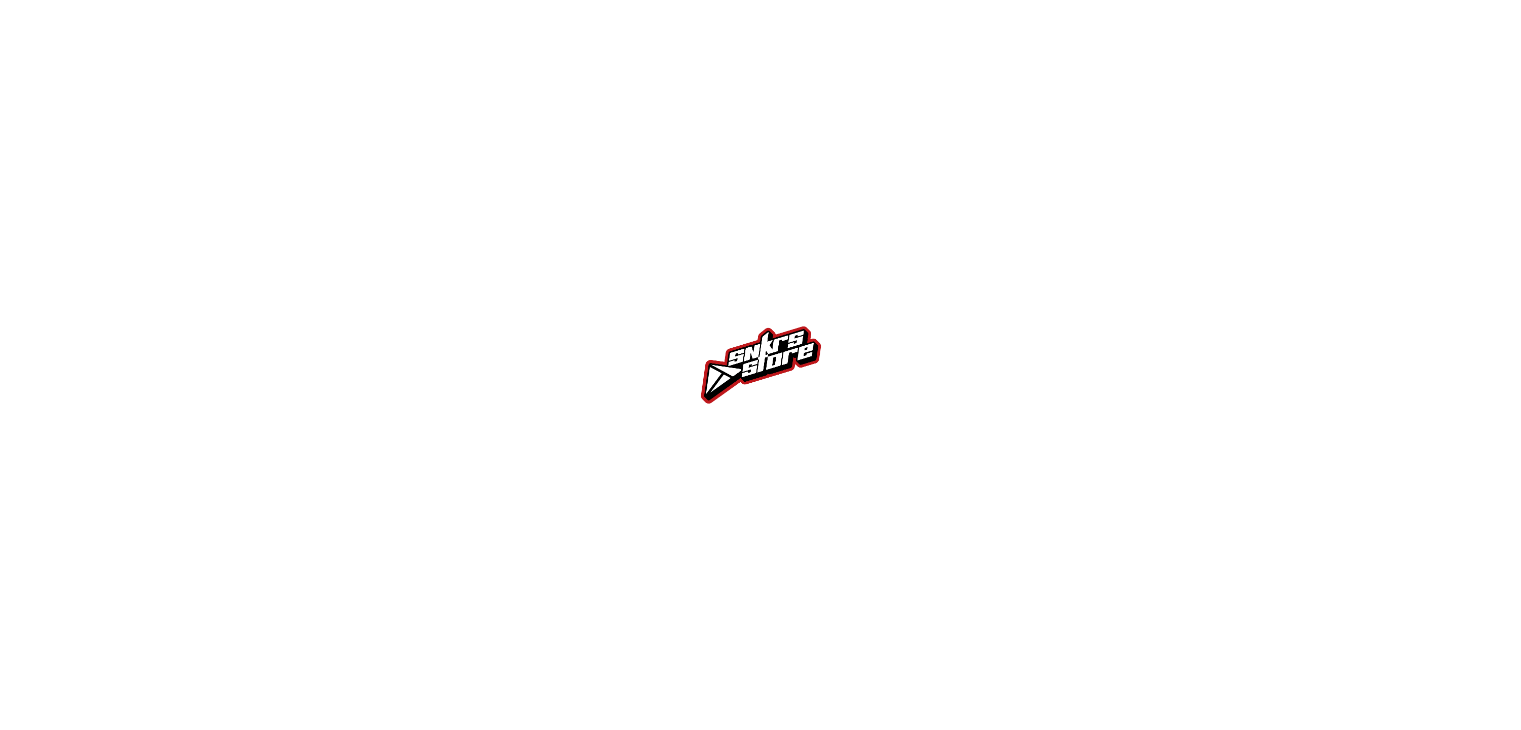 scroll, scrollTop: 0, scrollLeft: 0, axis: both 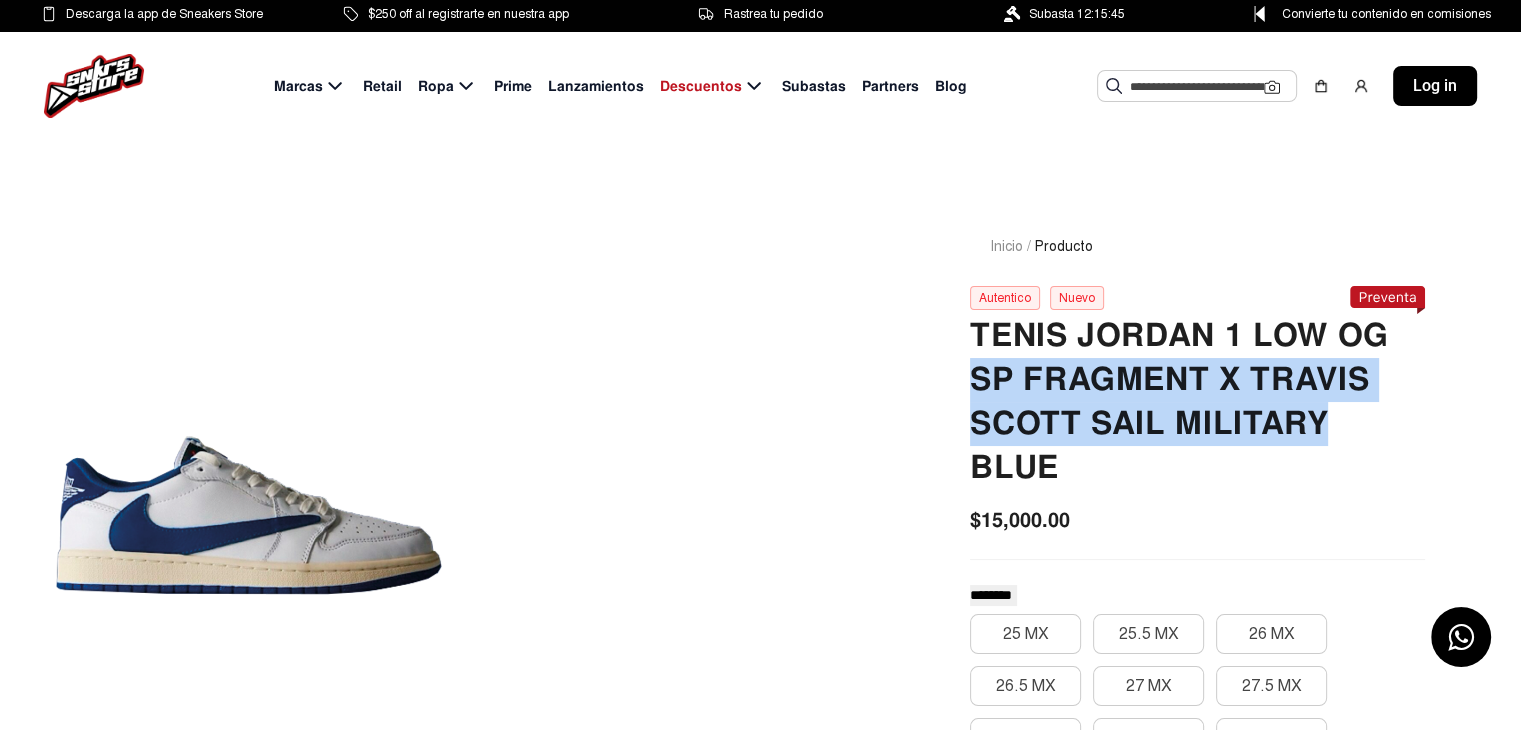 drag, startPoint x: 965, startPoint y: 377, endPoint x: 1374, endPoint y: 416, distance: 410.8552 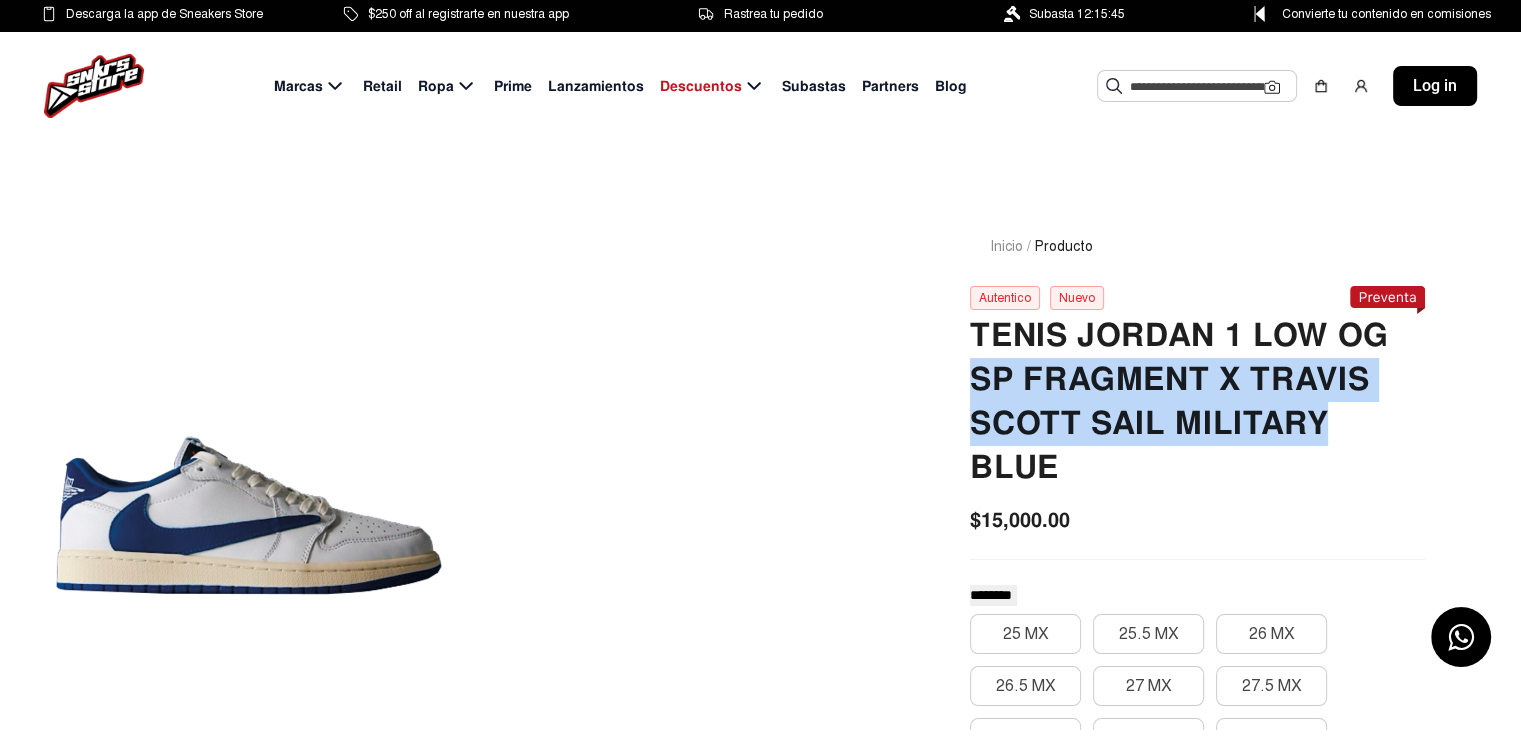 click on "Inicio / Producto  Autentico   Nuevo  TENIS JORDAN 1 LOW OG SP FRAGMENT X TRAVIS SCOTT SAIL MILITARY BLUE $15,000.00 ******** ******** *********  25 MX   25.5 MX   26 MX   26.5 MX   27 MX   27.5 MX   28 MX   28.5 MX   29 MX   29.5 MX   30 MX  Cantidad *  Comprar ahora  Pon tu precio  Apartar Contactar un asesor Producto Agotado  Descripción del producto  chevron_right  Este producto cuenta con envío gratis  chevron_right  Este producto cuenta con MSI  chevron_right  Ver historial del par   Cuidados   Modas & similares" 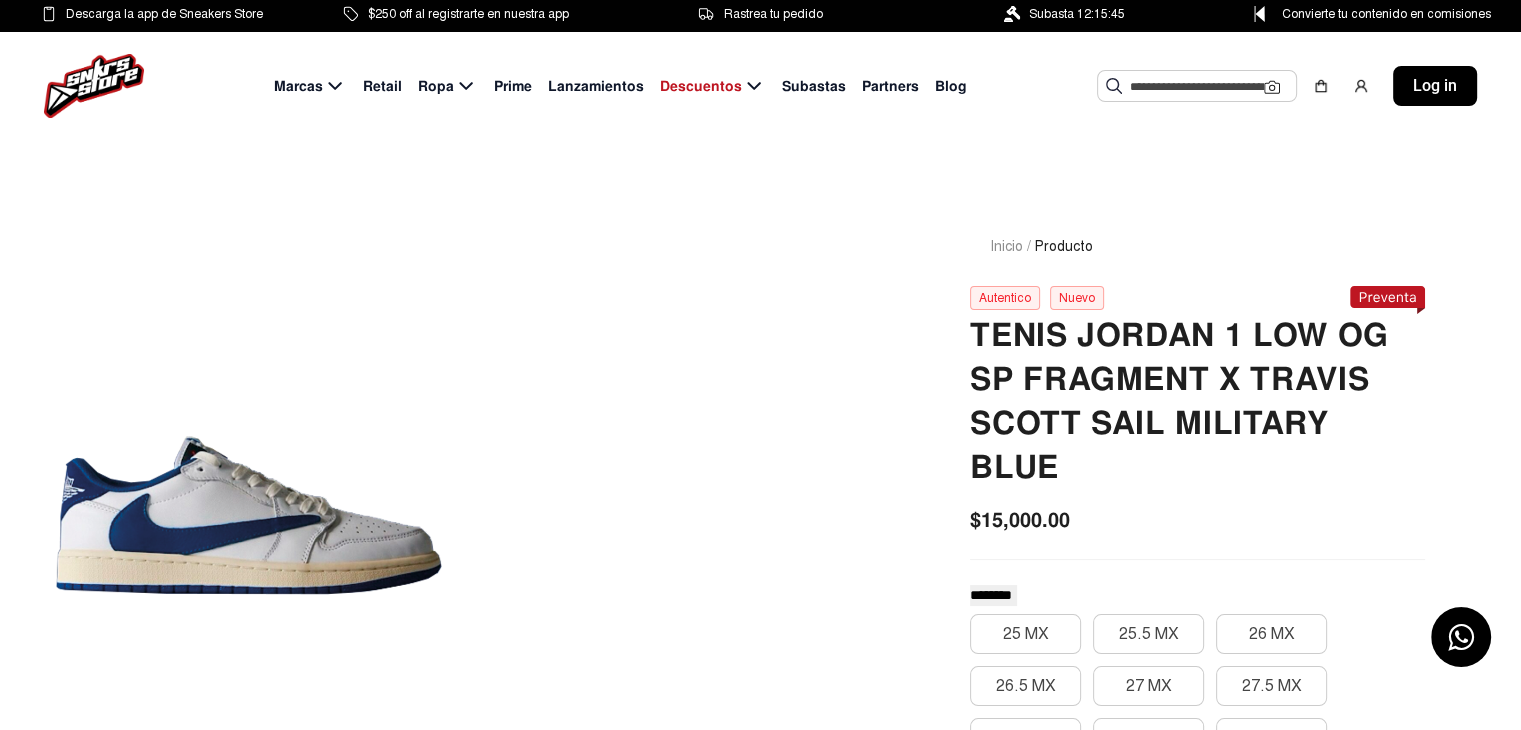 click on "TENIS JORDAN 1 LOW OG SP FRAGMENT X TRAVIS SCOTT SAIL MILITARY BLUE" 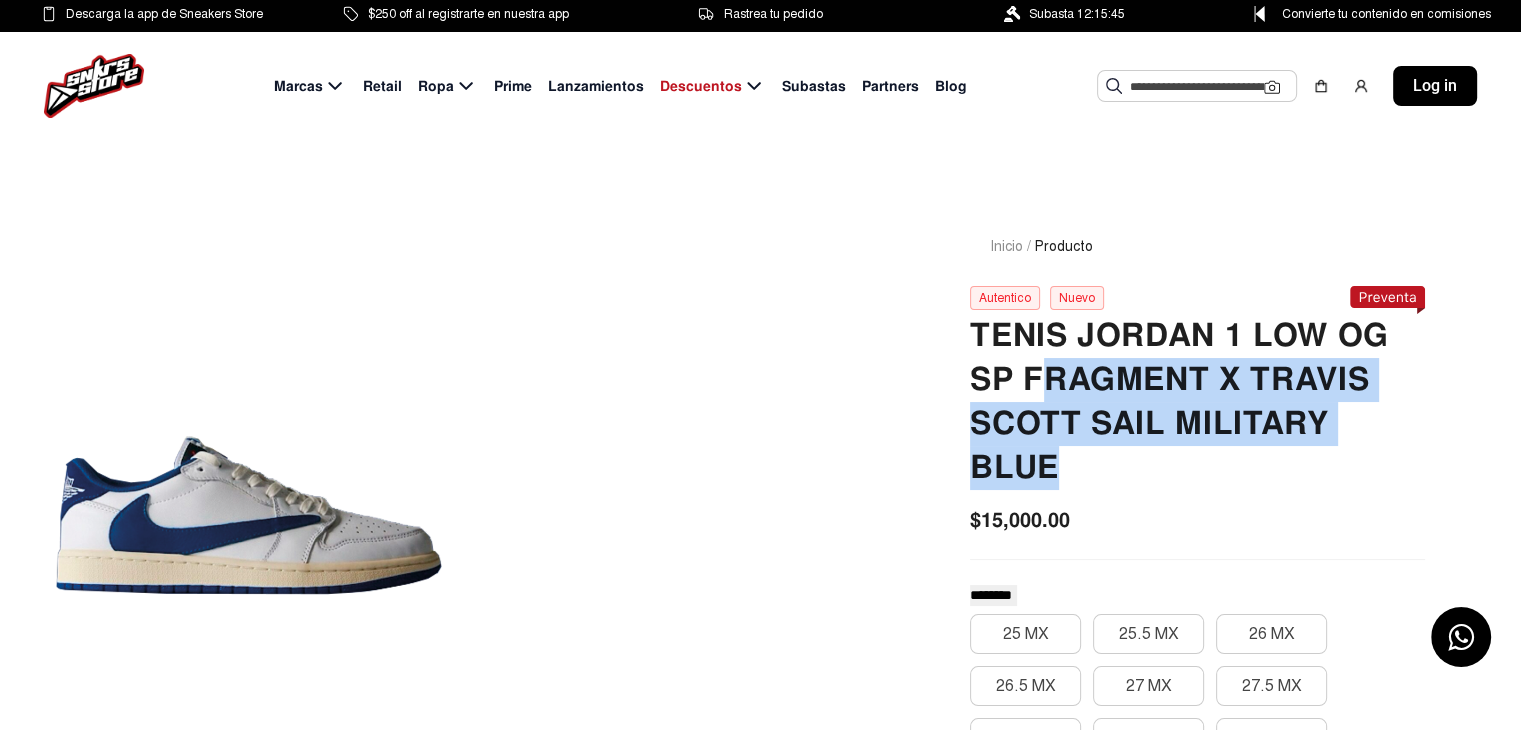 drag, startPoint x: 1036, startPoint y: 371, endPoint x: 1078, endPoint y: 460, distance: 98.4124 